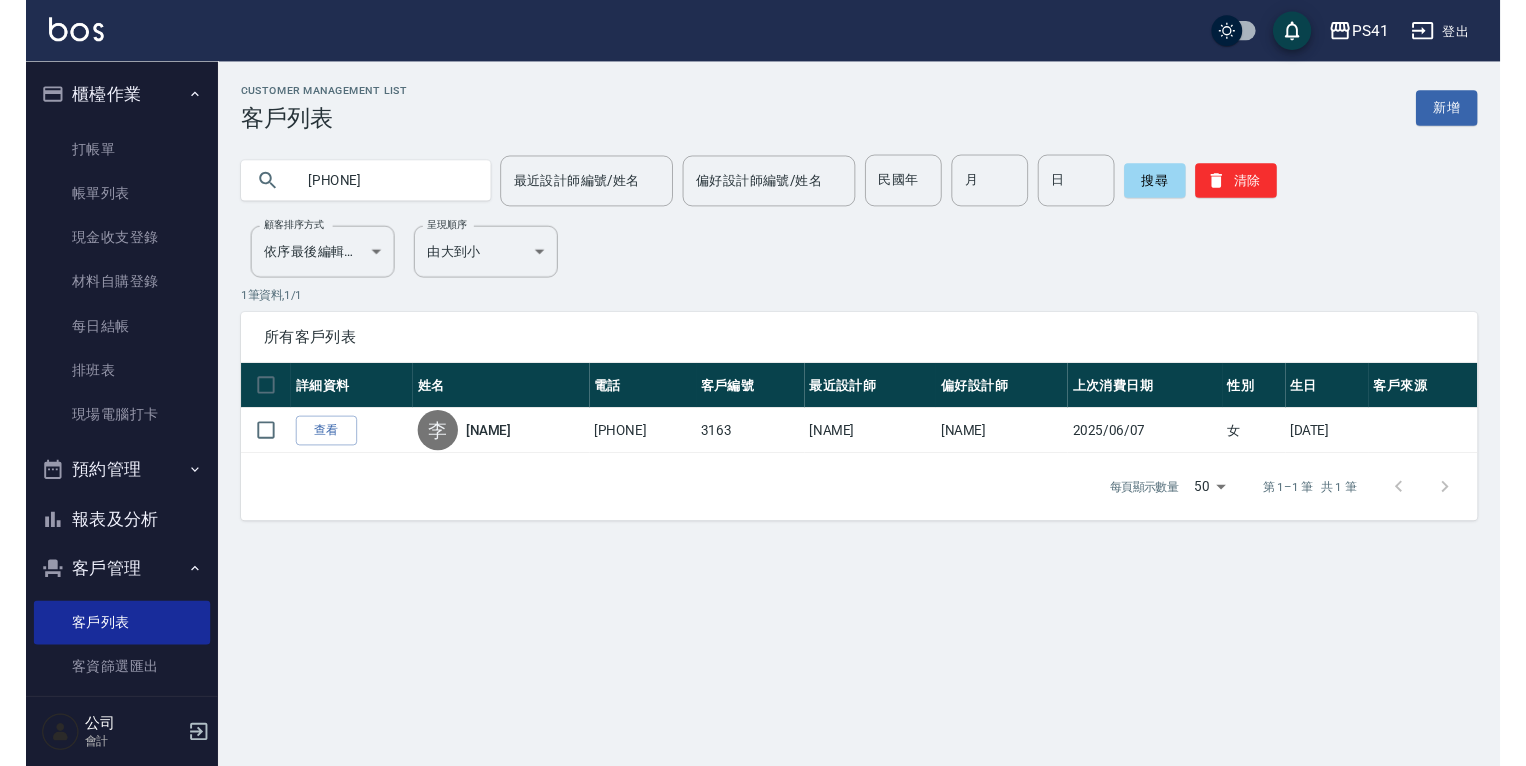 scroll, scrollTop: 0, scrollLeft: 0, axis: both 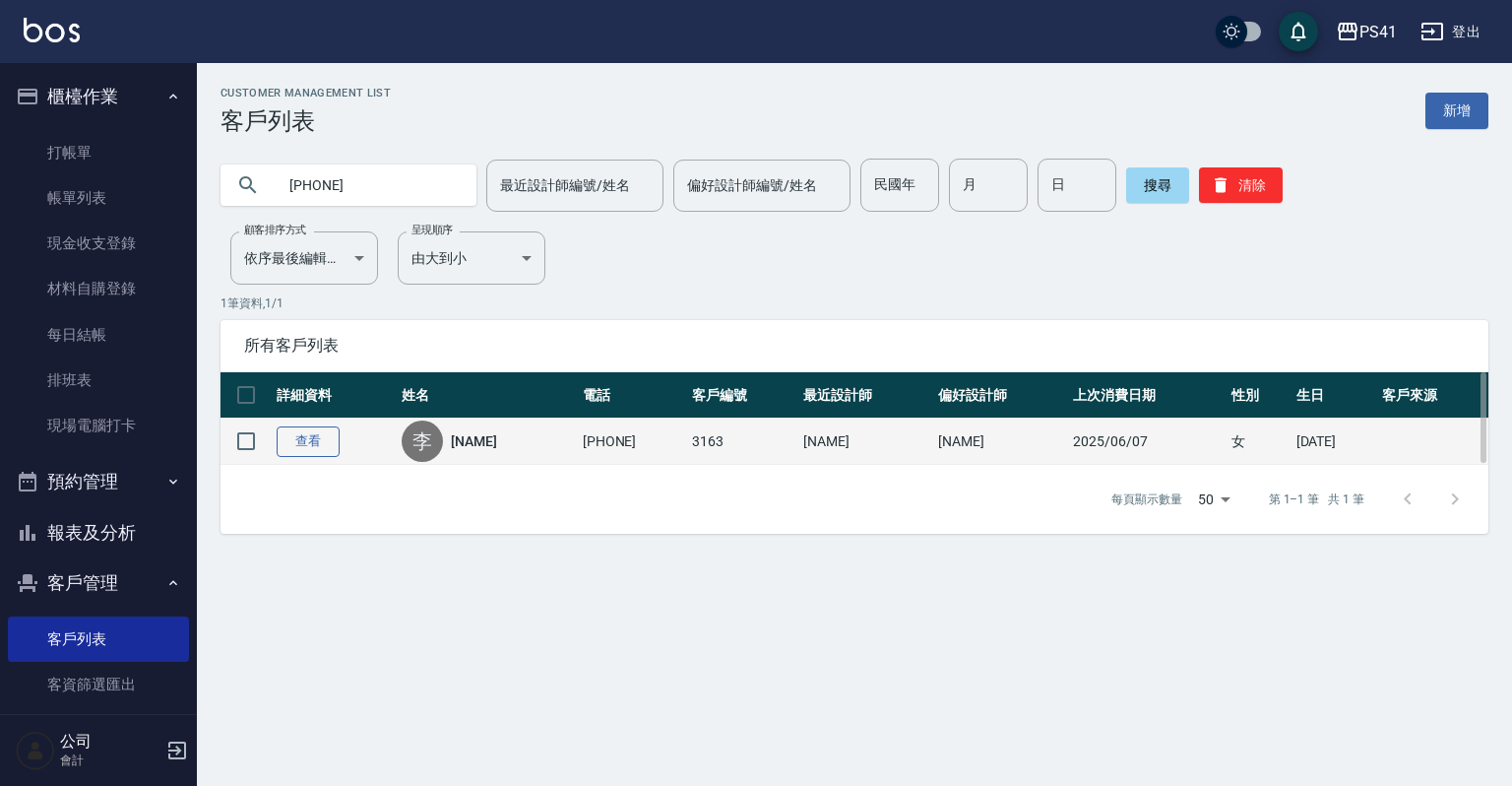 click on "查看" at bounding box center (308, 441) 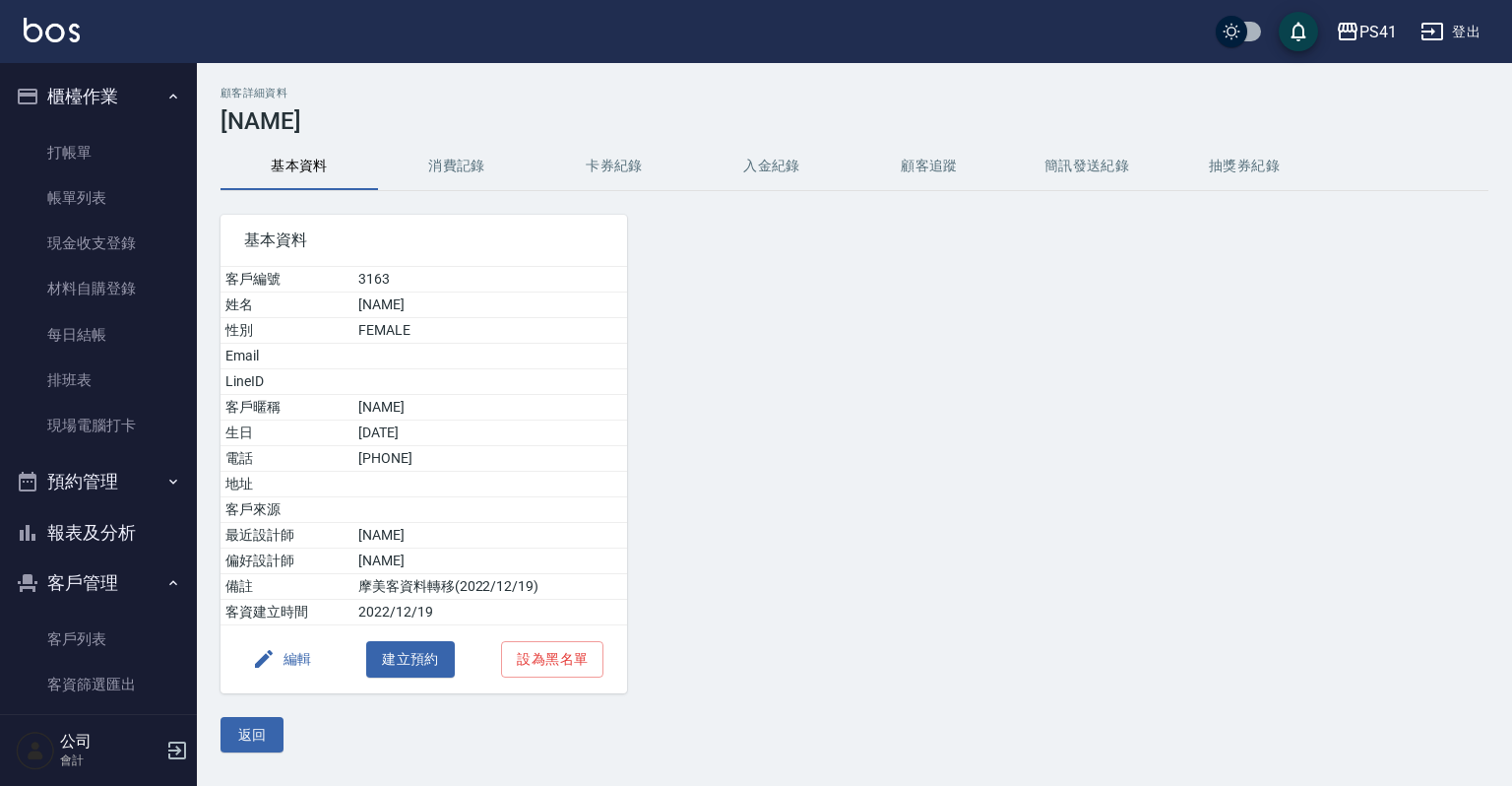 click on "消費記錄" at bounding box center [457, 166] 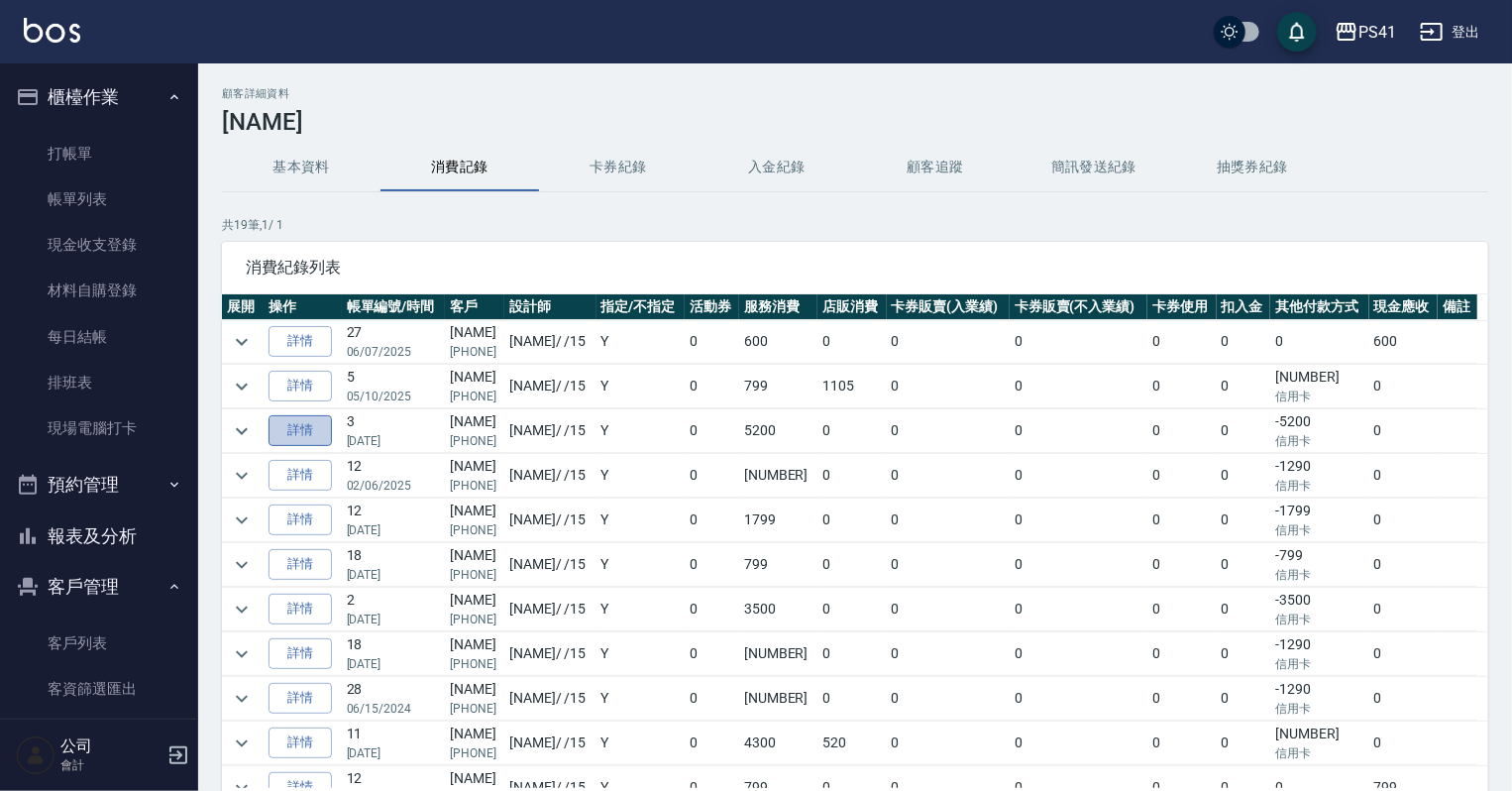 click on "詳情" at bounding box center [300, 430] 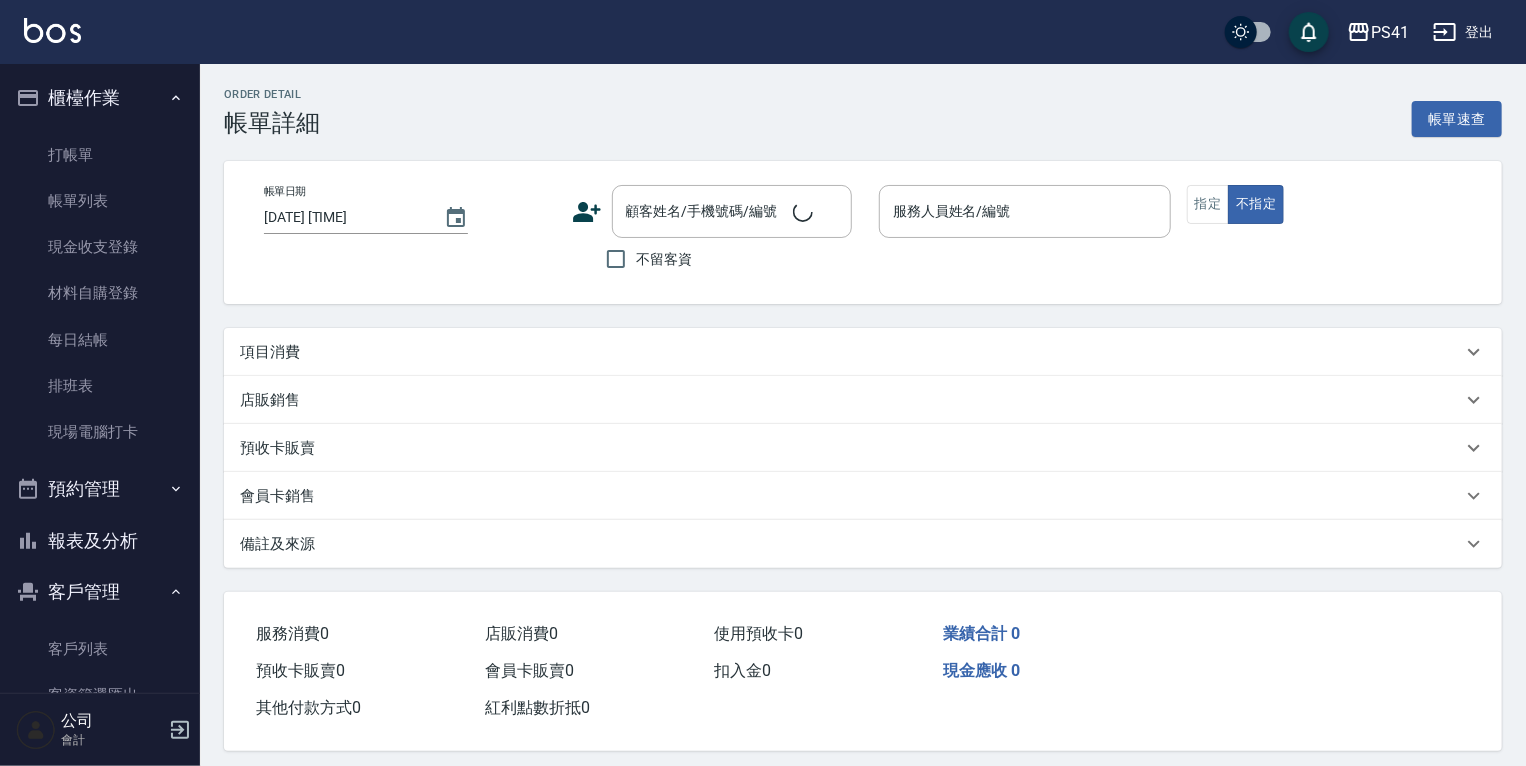 type on "[DATE] [TIME]" 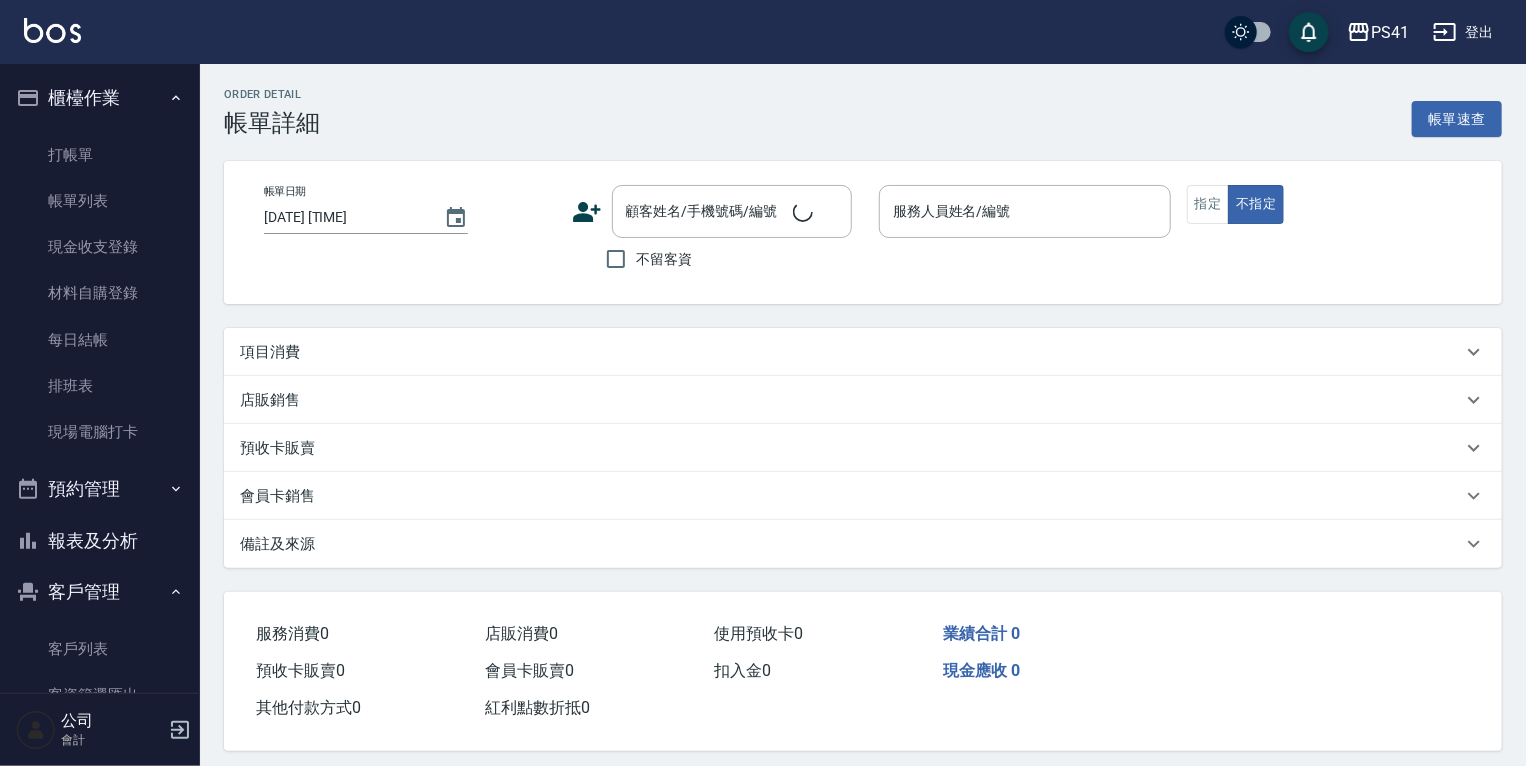 type on "[NAME]-[NUMBER]" 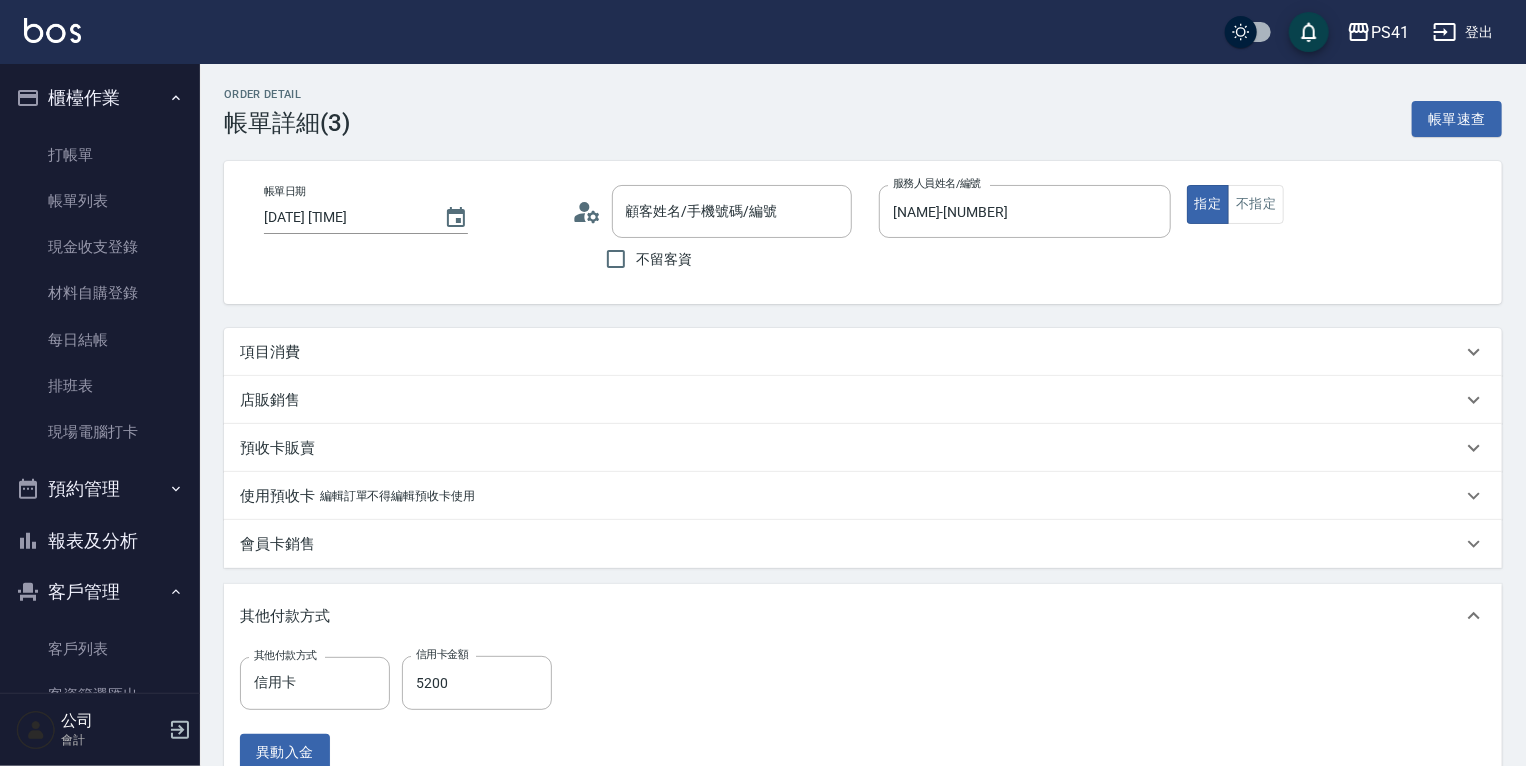 type on "[NAME]/[PHONE]/[NUMBER]" 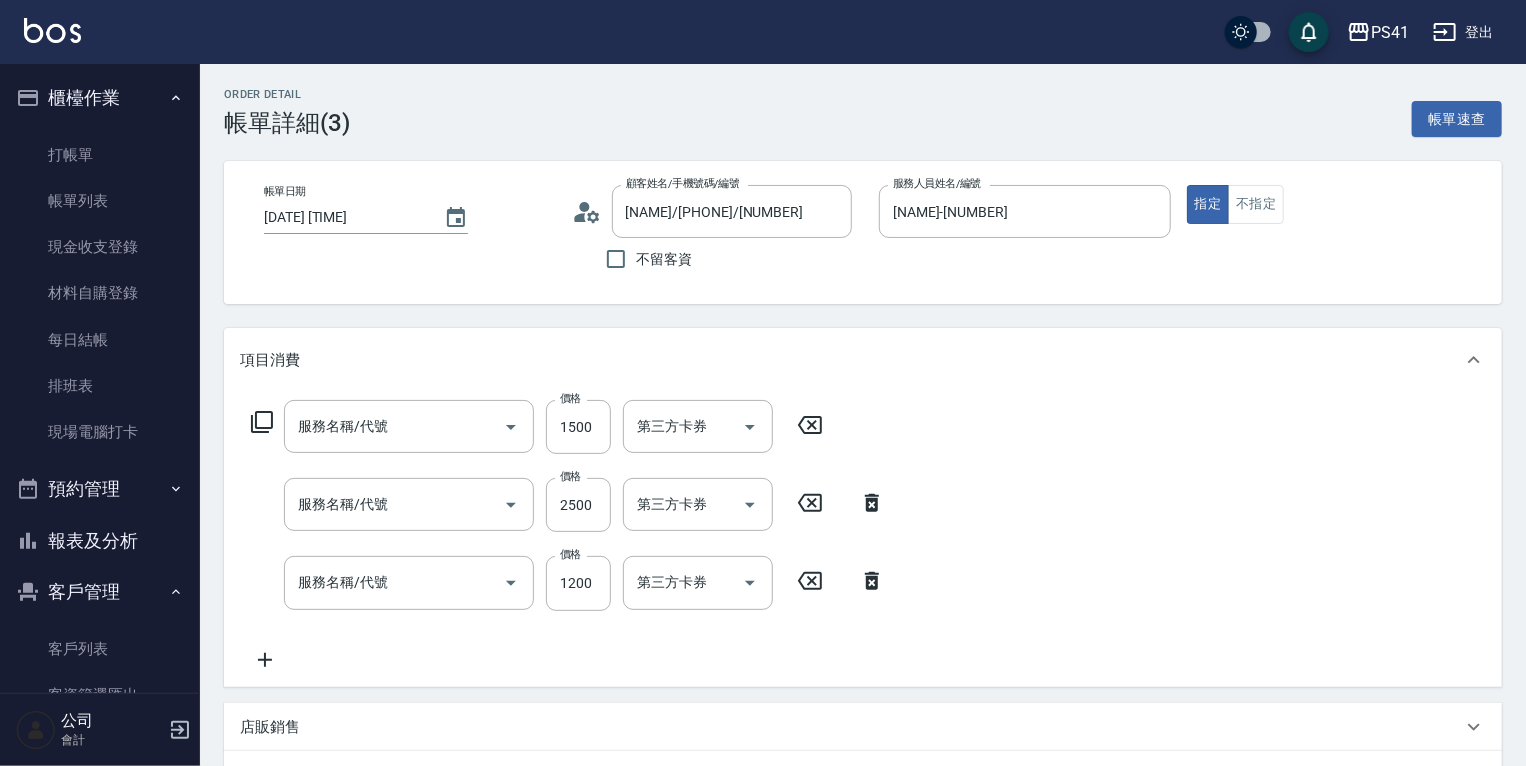 type on "公司活動/早鳥(41099)" 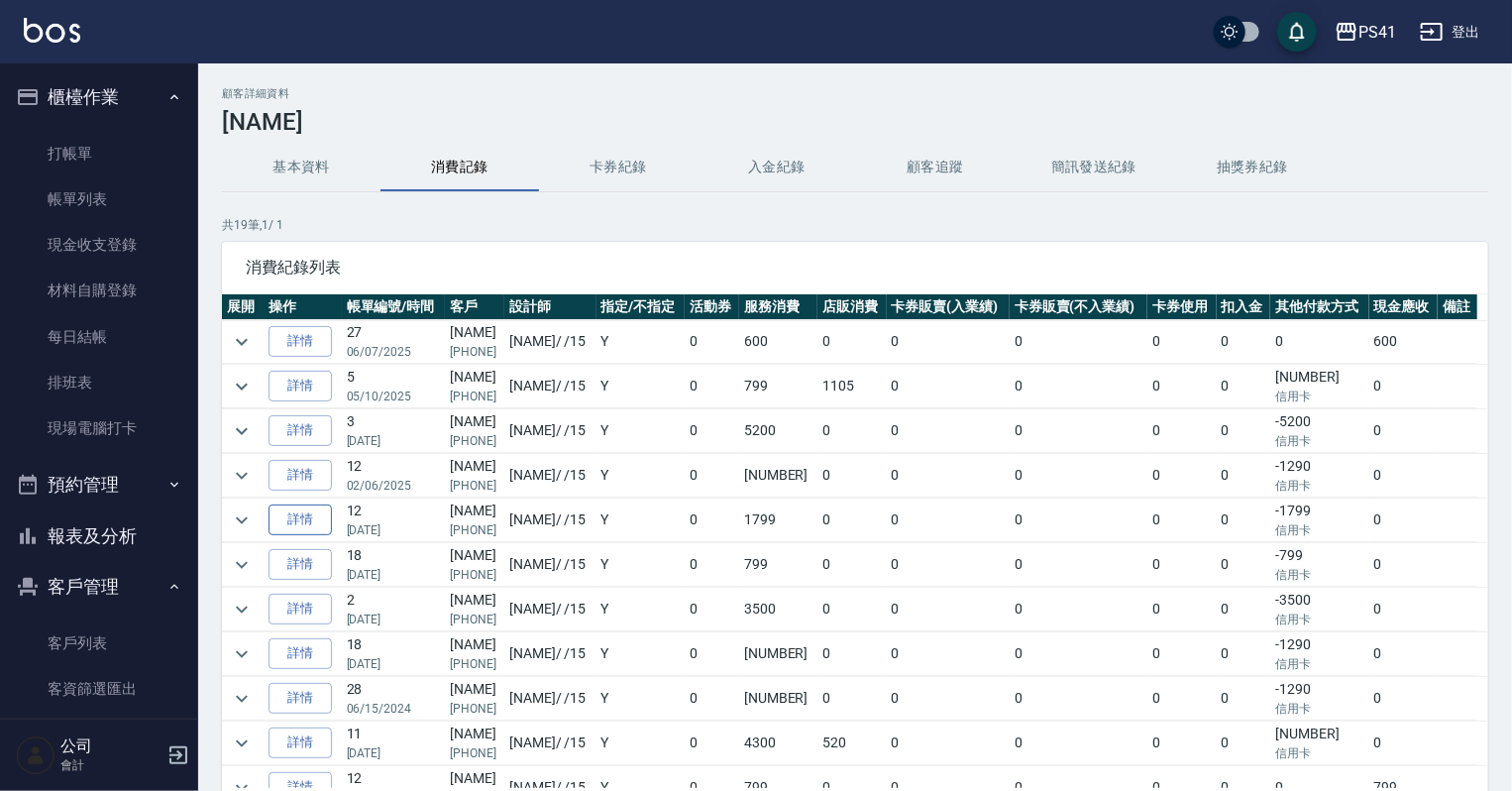 click on "詳情" at bounding box center [300, 519] 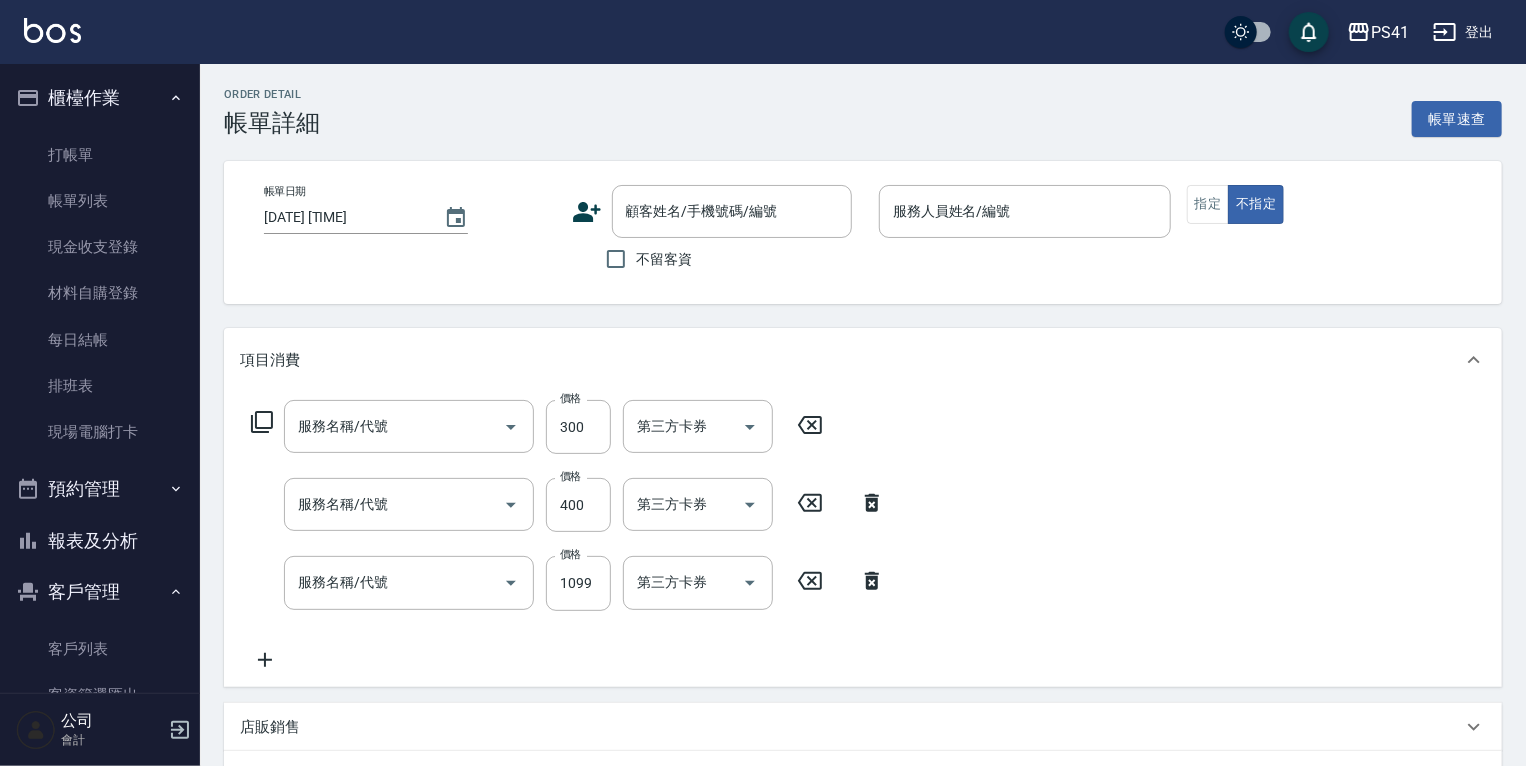 type on "[DATE] [TIME]" 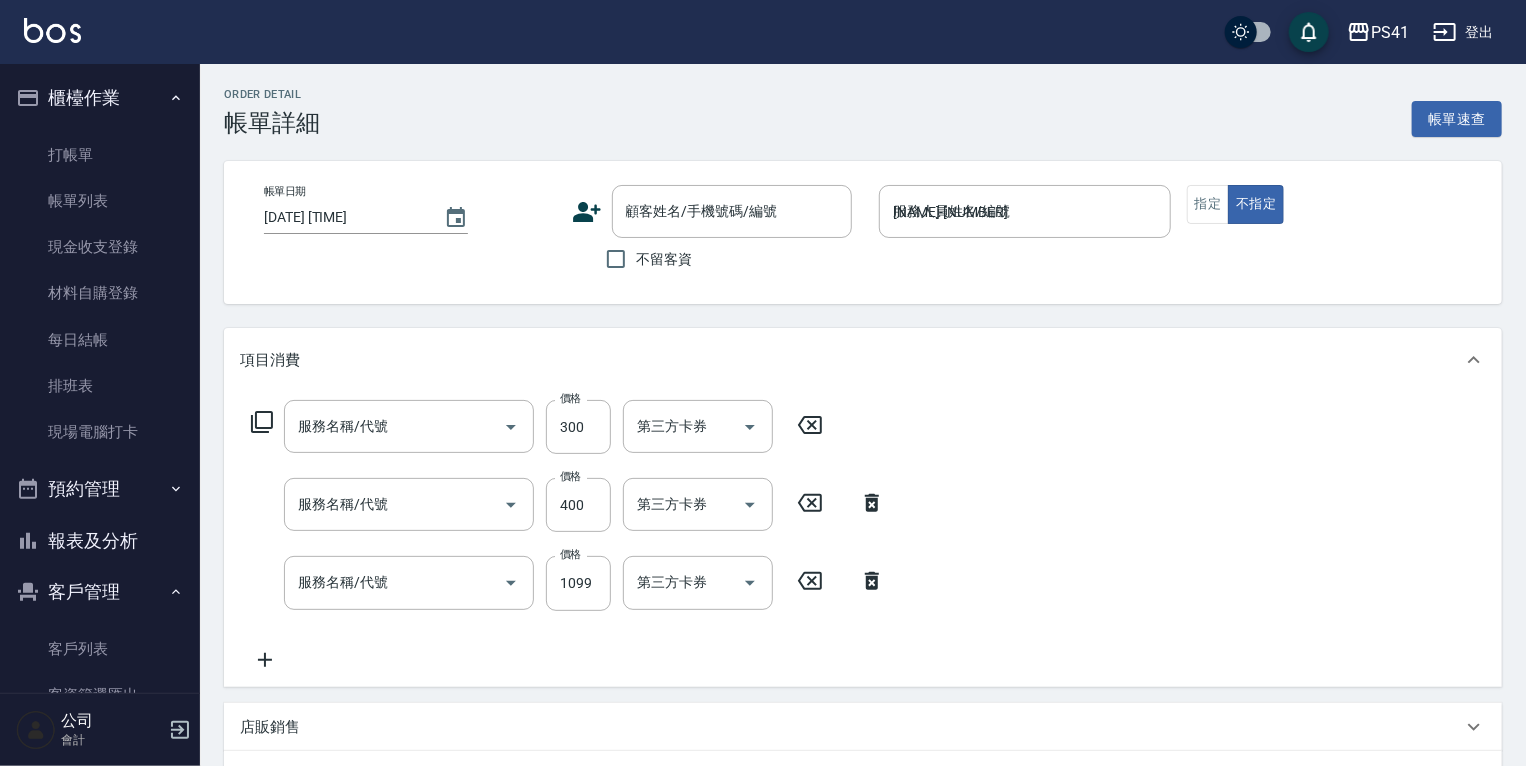 type on "剪髮(2300)" 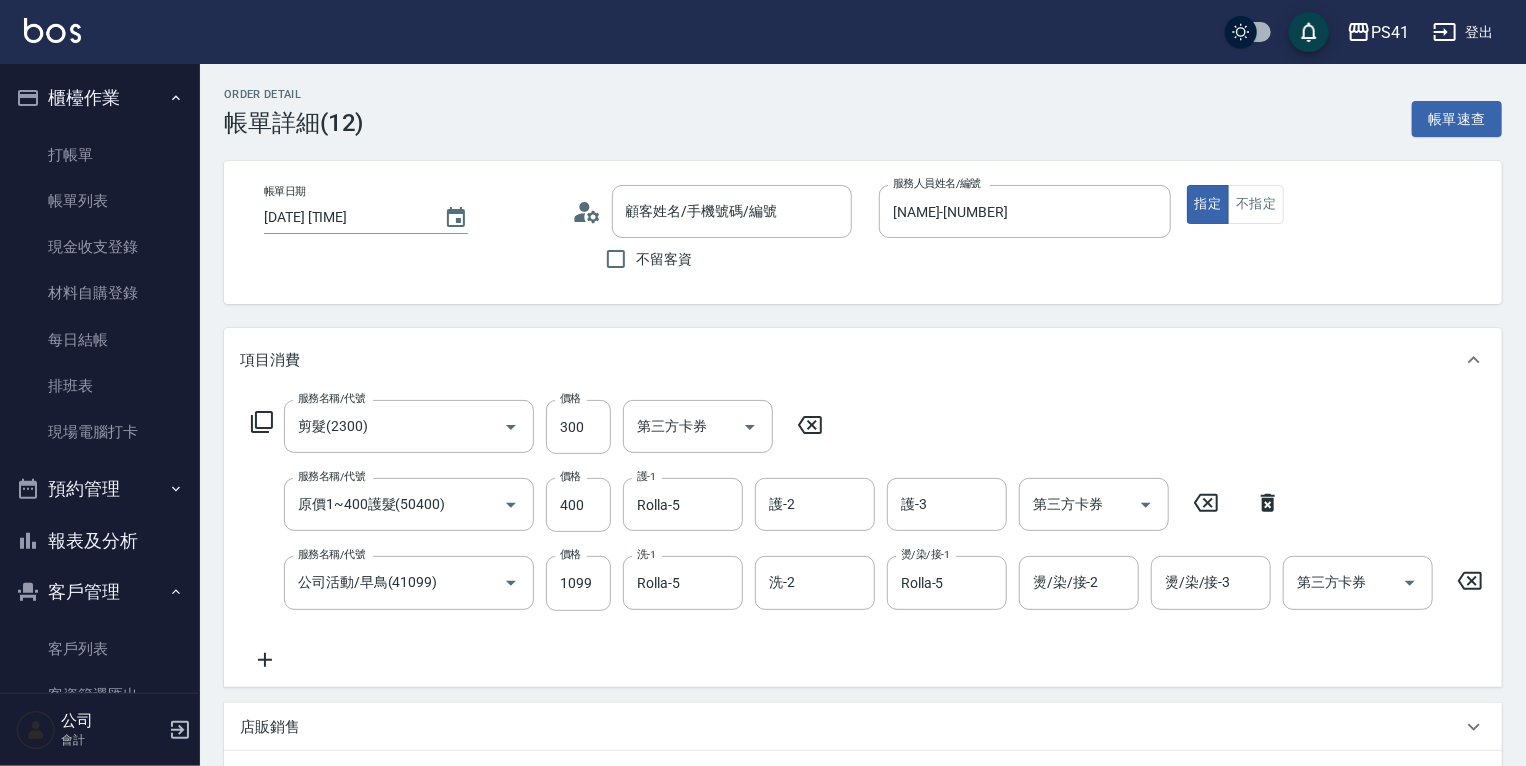 type on "[NAME]/[PHONE]/[NUMBER]" 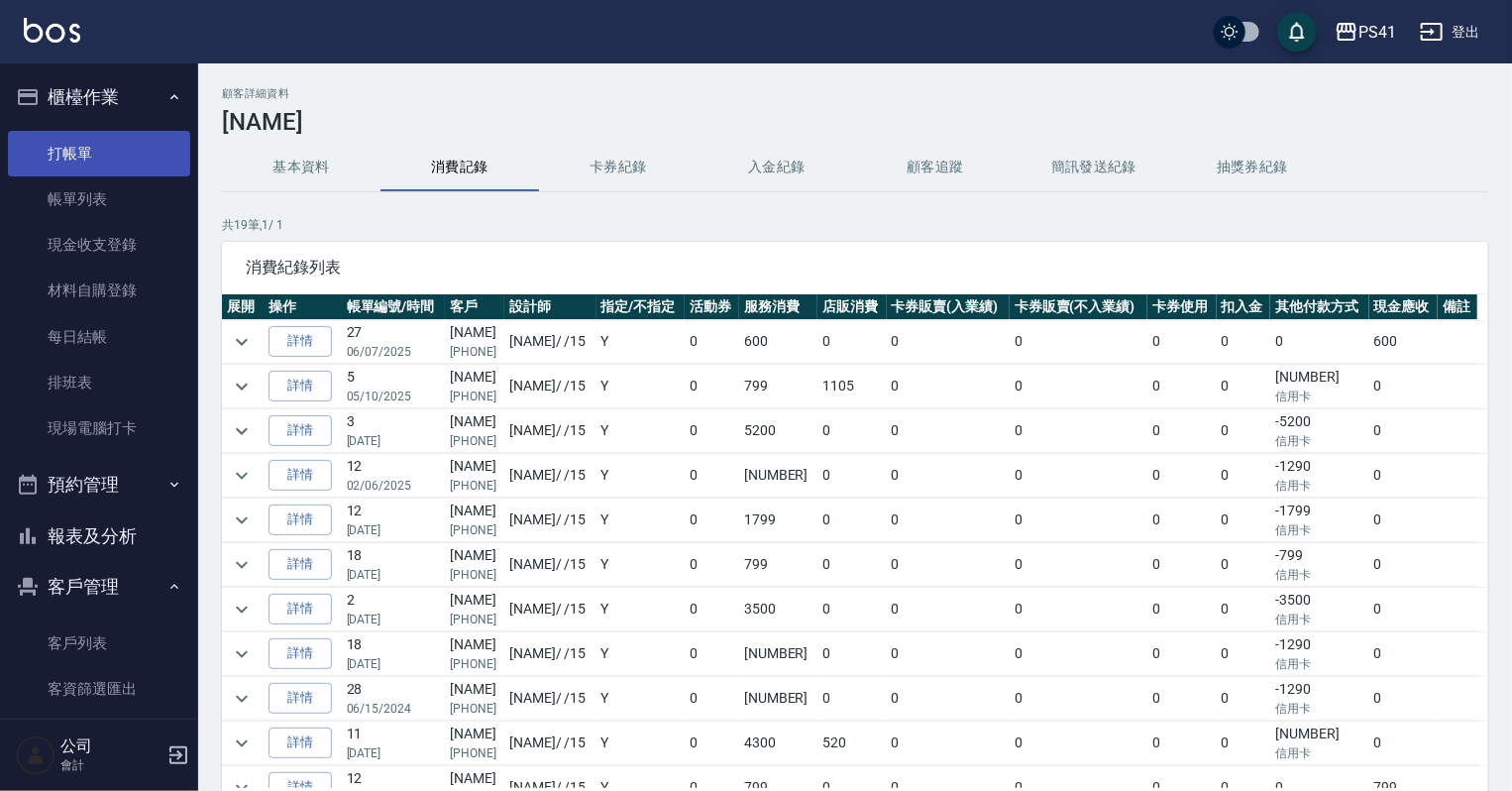 click on "打帳單" at bounding box center (99, 154) 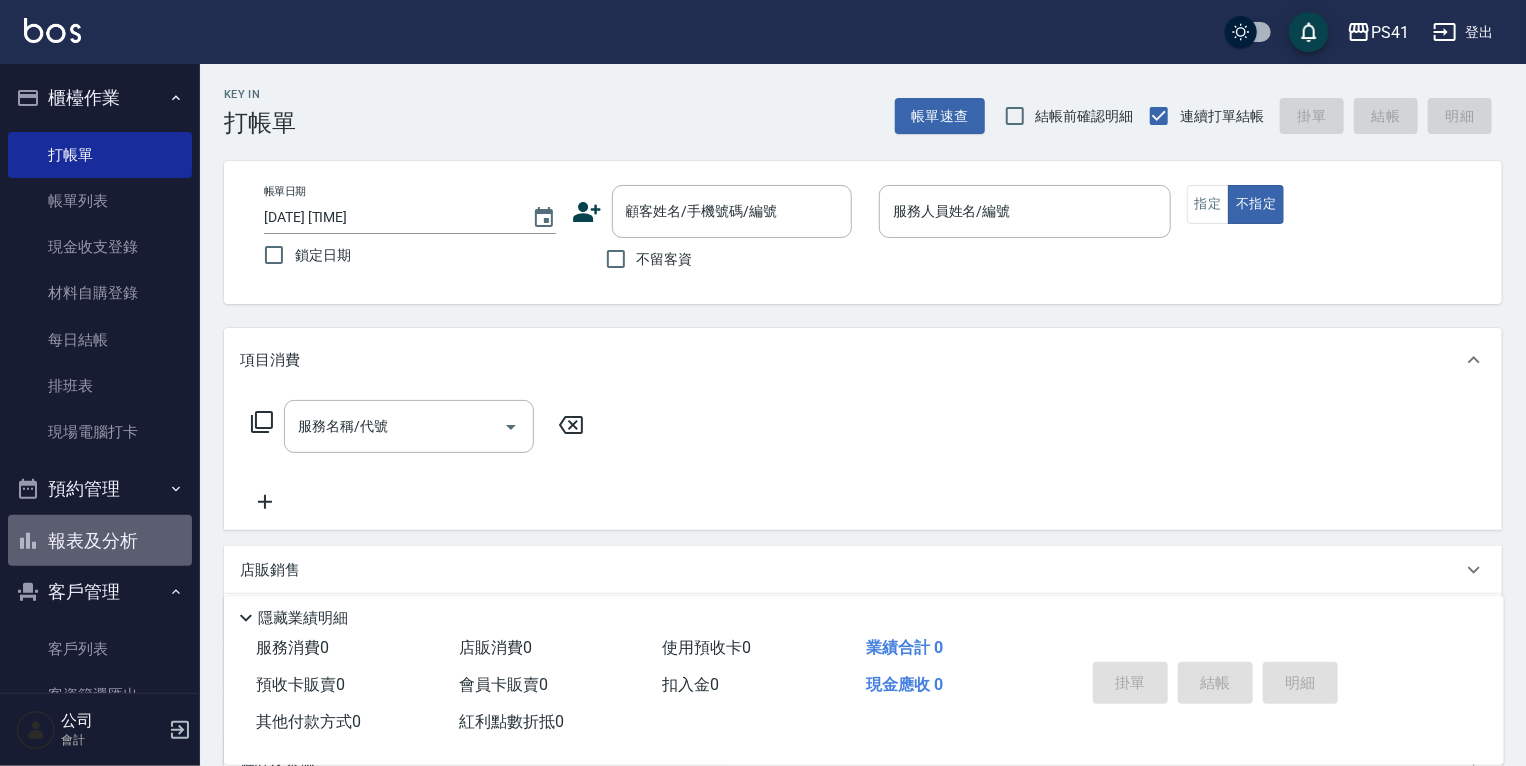 click on "報表及分析" at bounding box center [100, 541] 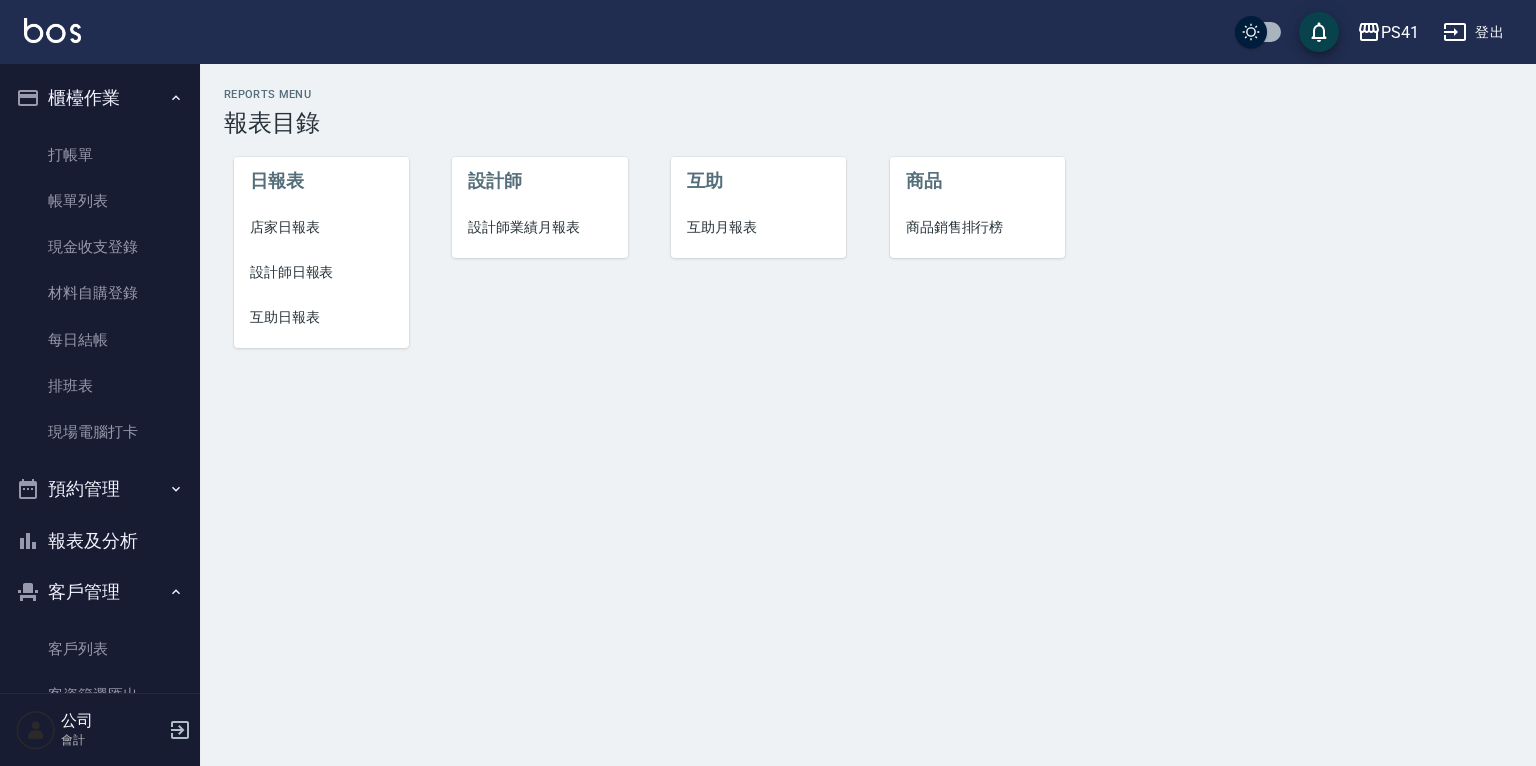 click on "設計師業績月報表" at bounding box center [539, 227] 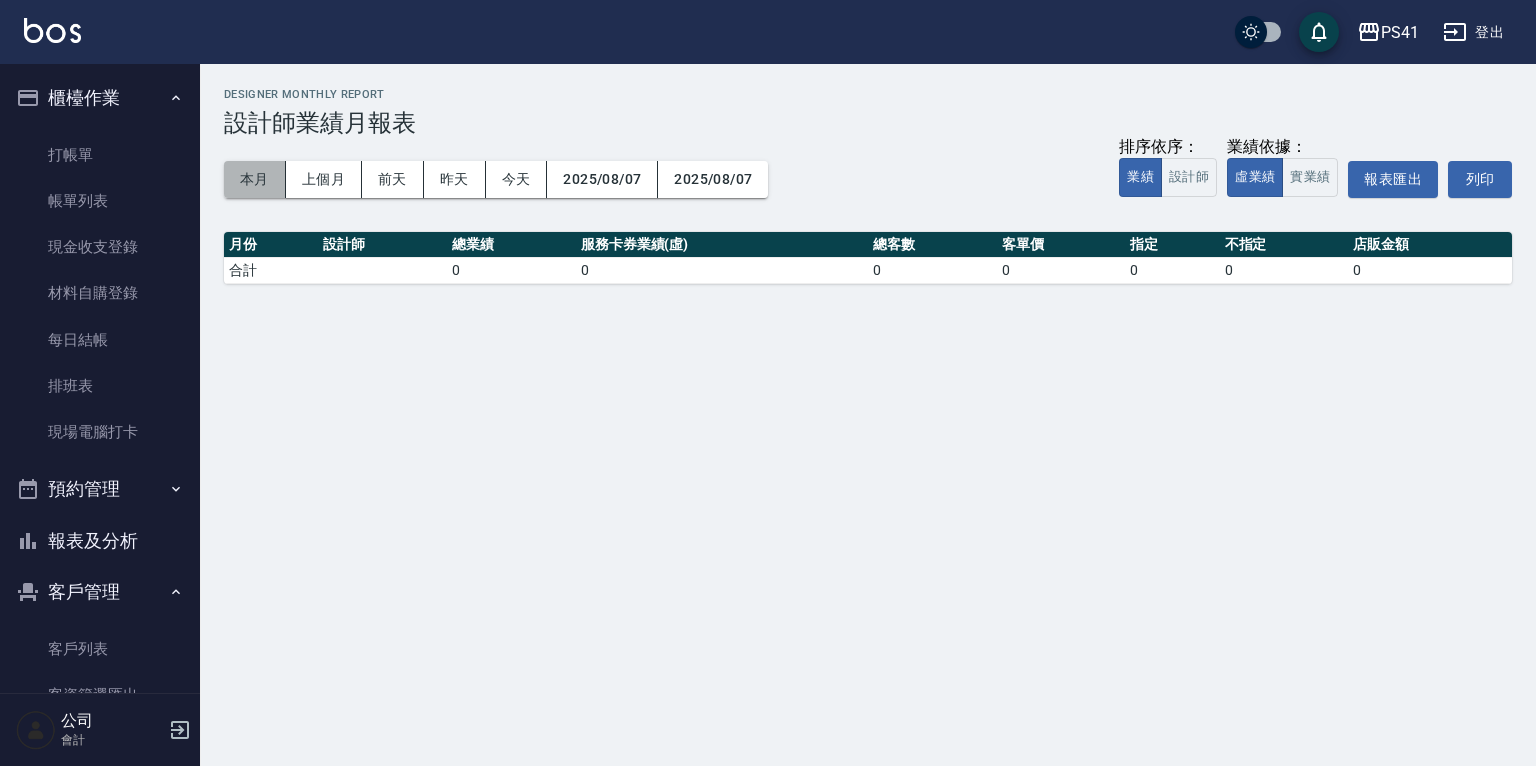 click on "本月" at bounding box center [255, 179] 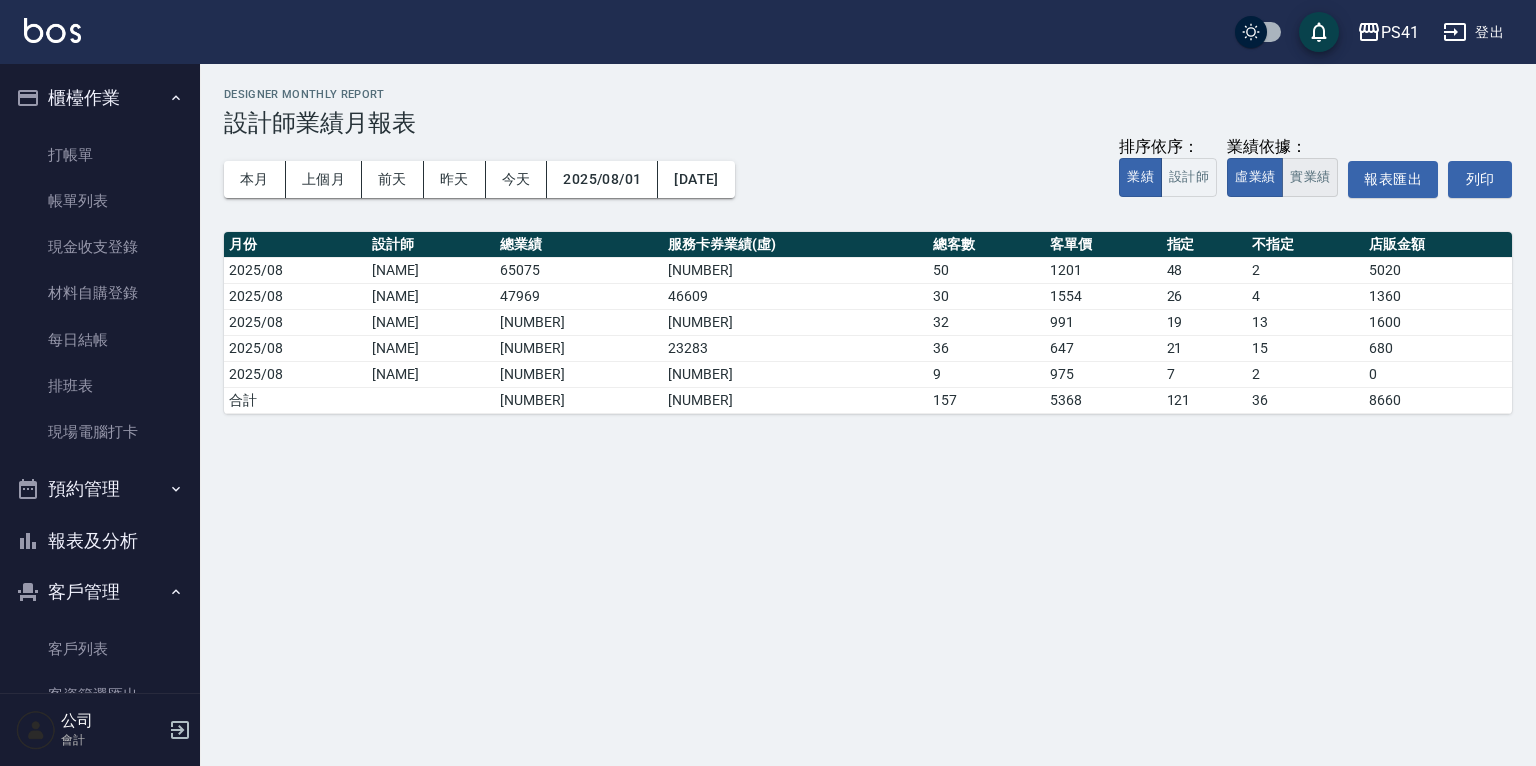 click on "實業績" at bounding box center (1310, 177) 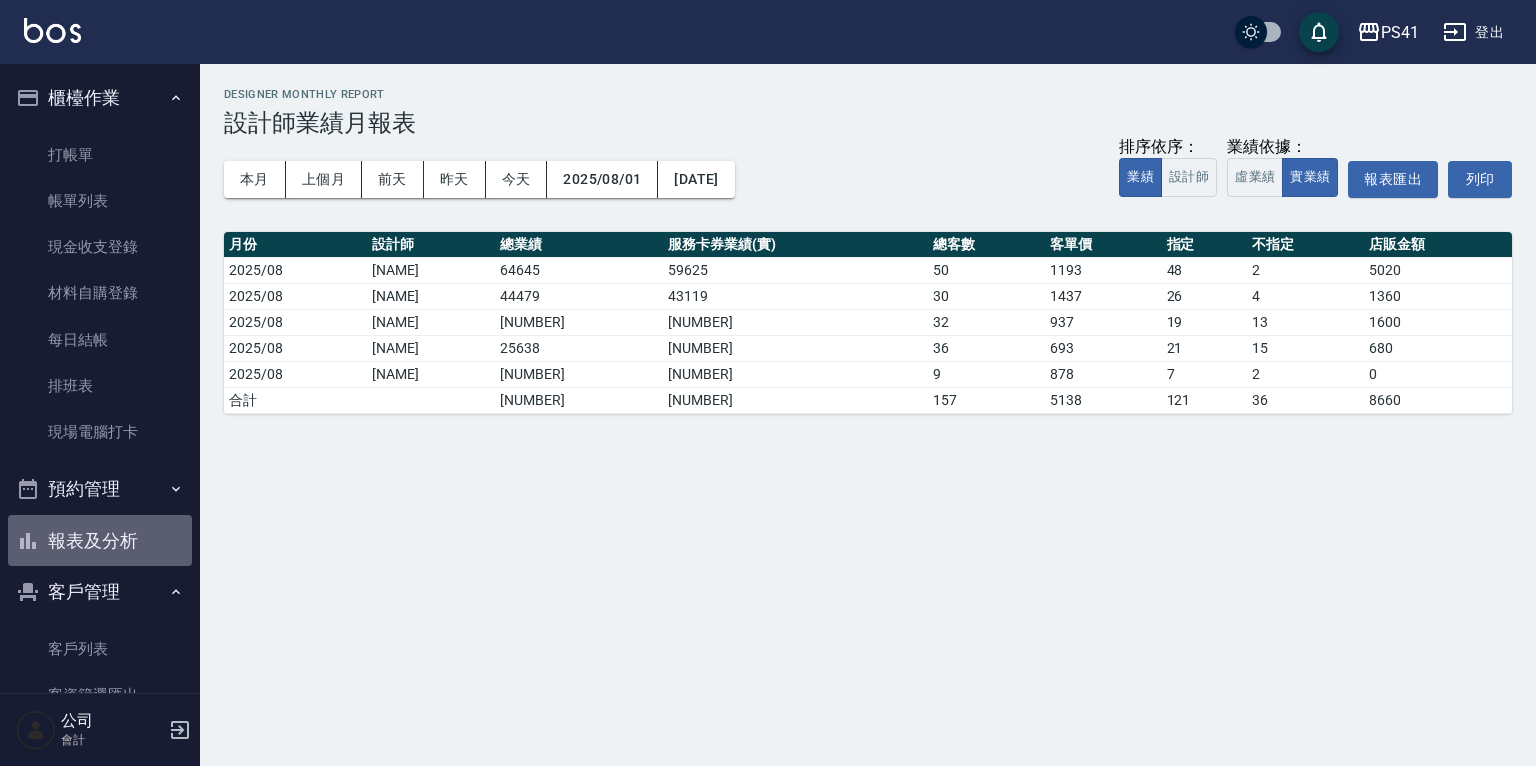 click on "報表及分析" at bounding box center [100, 541] 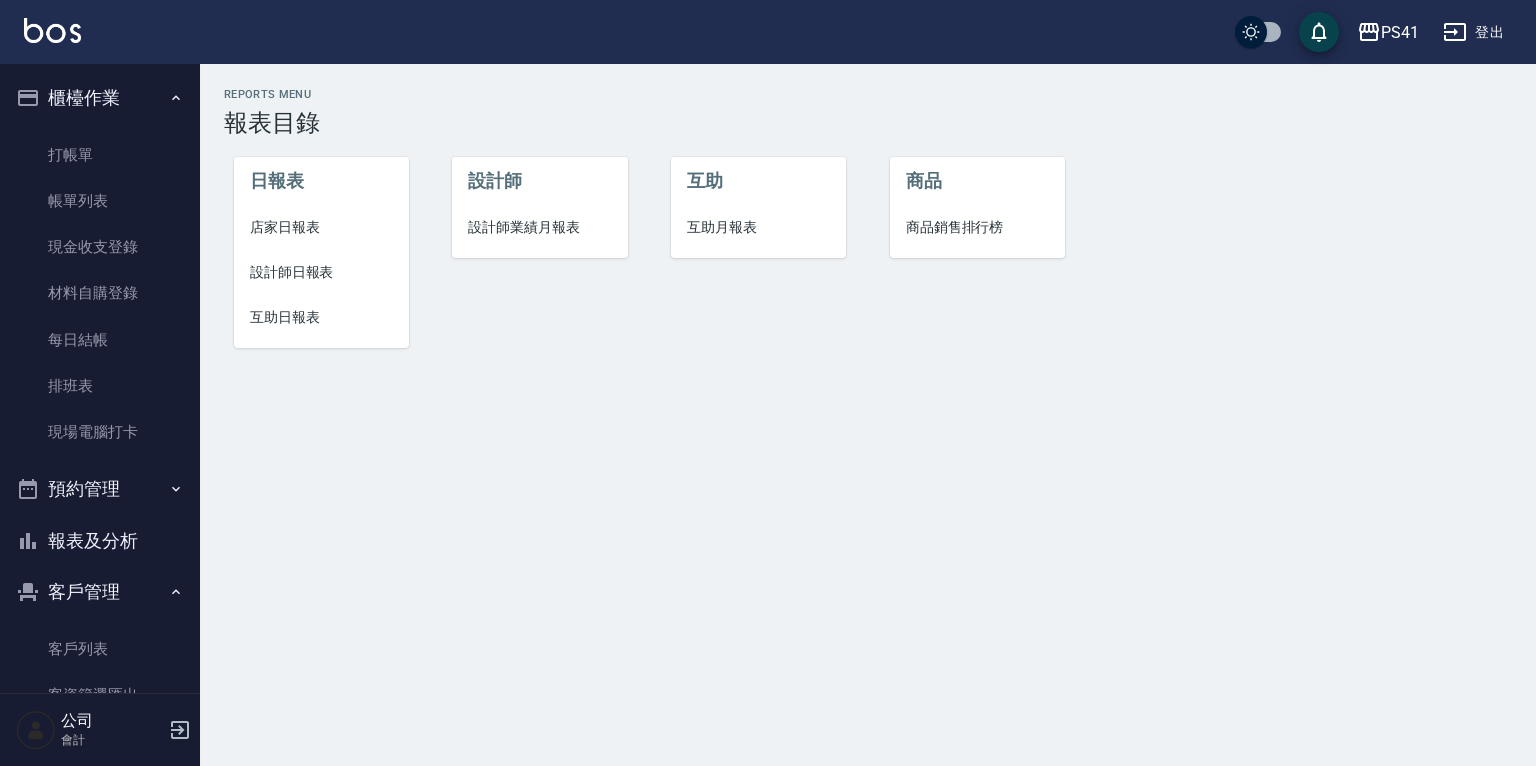 click on "設計師日報表" at bounding box center (321, 272) 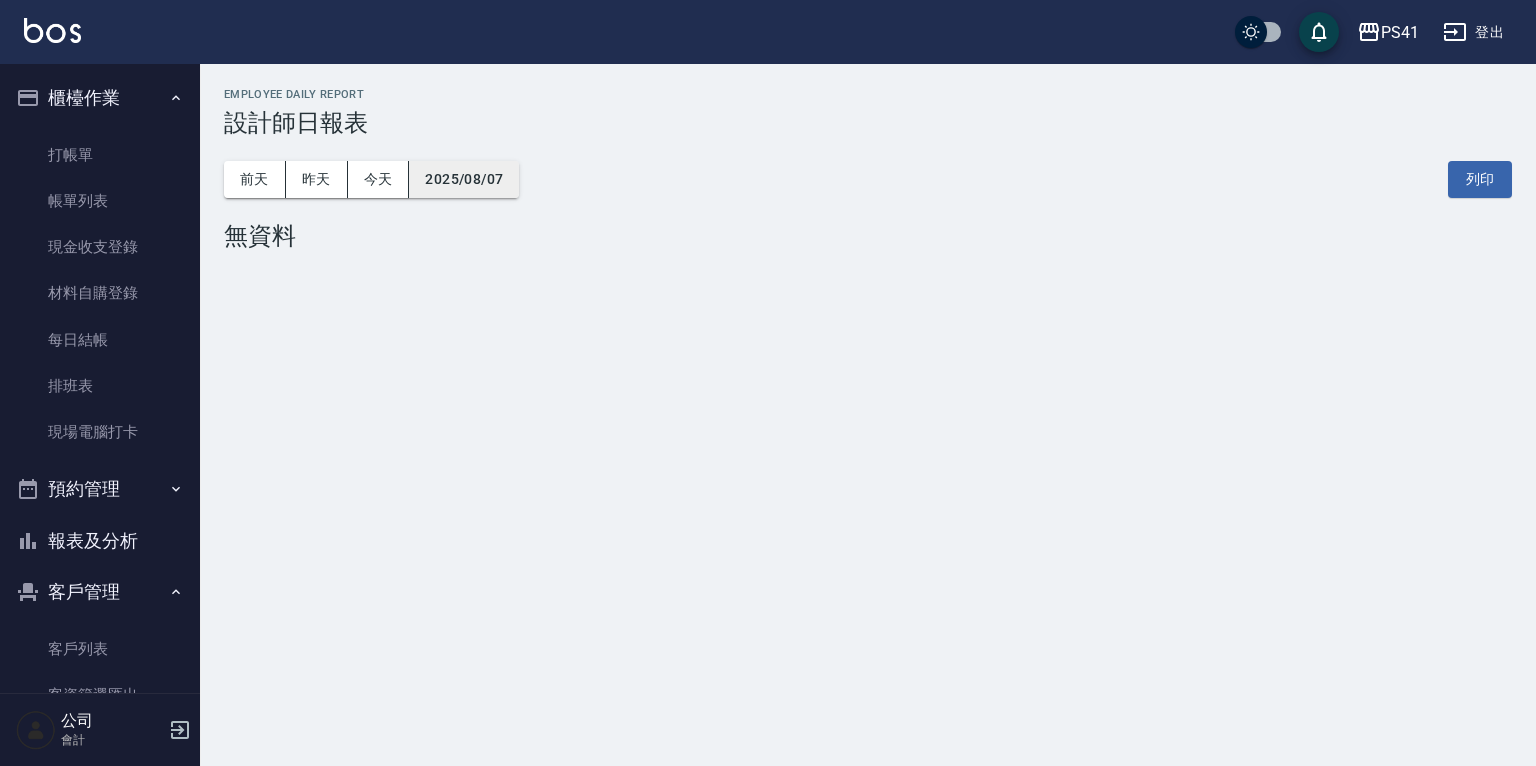 click on "2025/08/07" at bounding box center (464, 179) 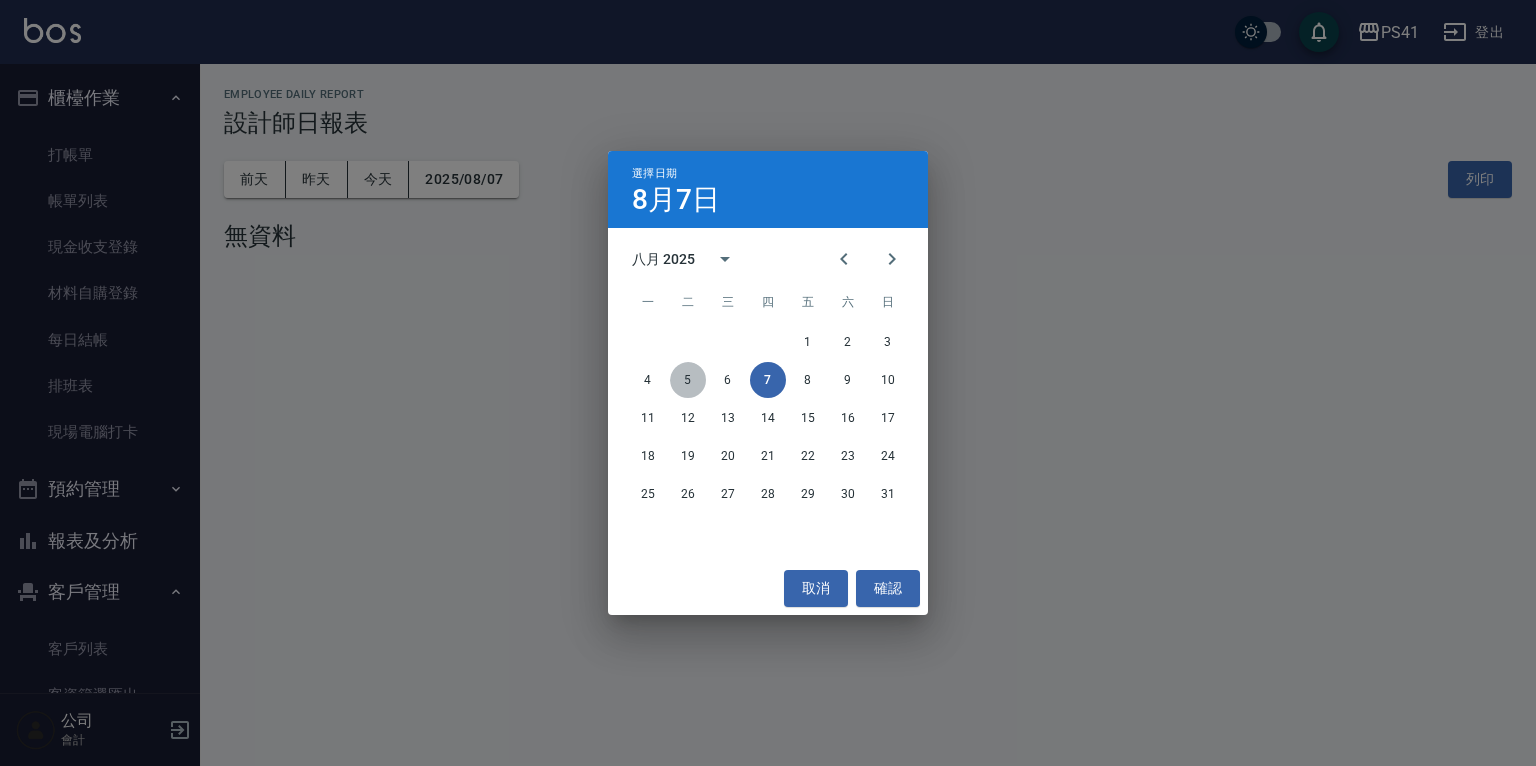 click on "5" at bounding box center [688, 380] 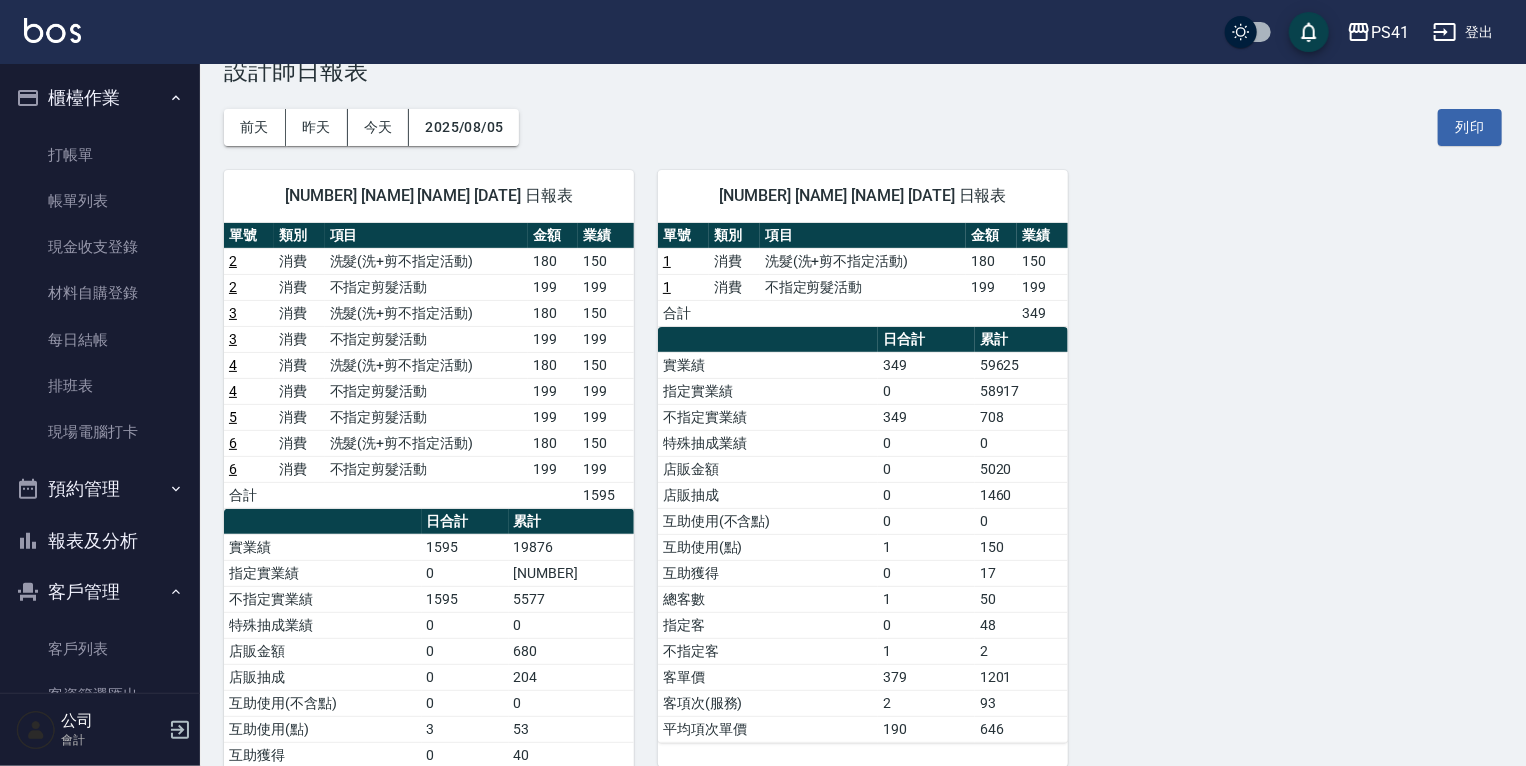 scroll, scrollTop: 80, scrollLeft: 0, axis: vertical 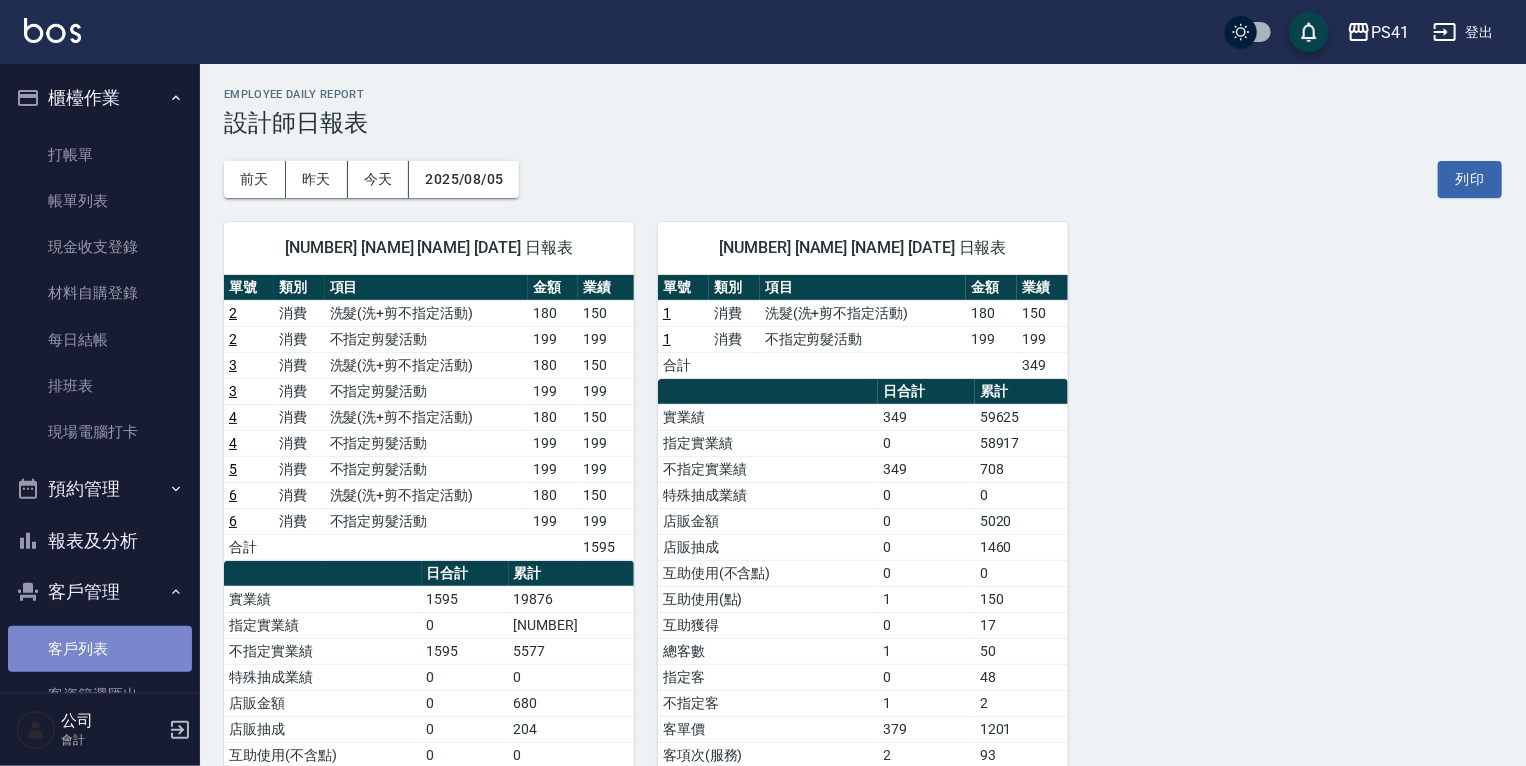 click on "客戶列表" at bounding box center (100, 649) 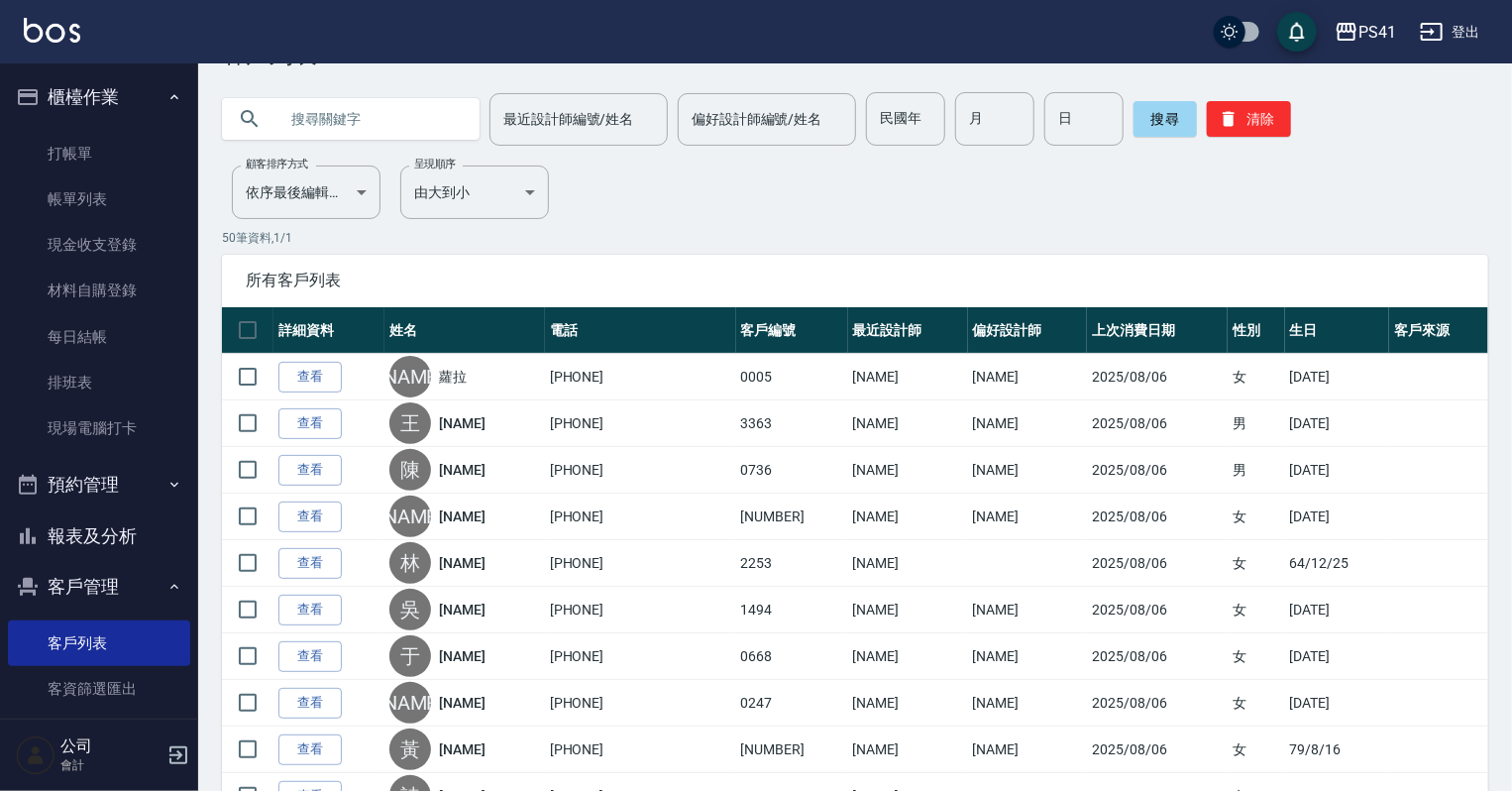 scroll, scrollTop: 159, scrollLeft: 0, axis: vertical 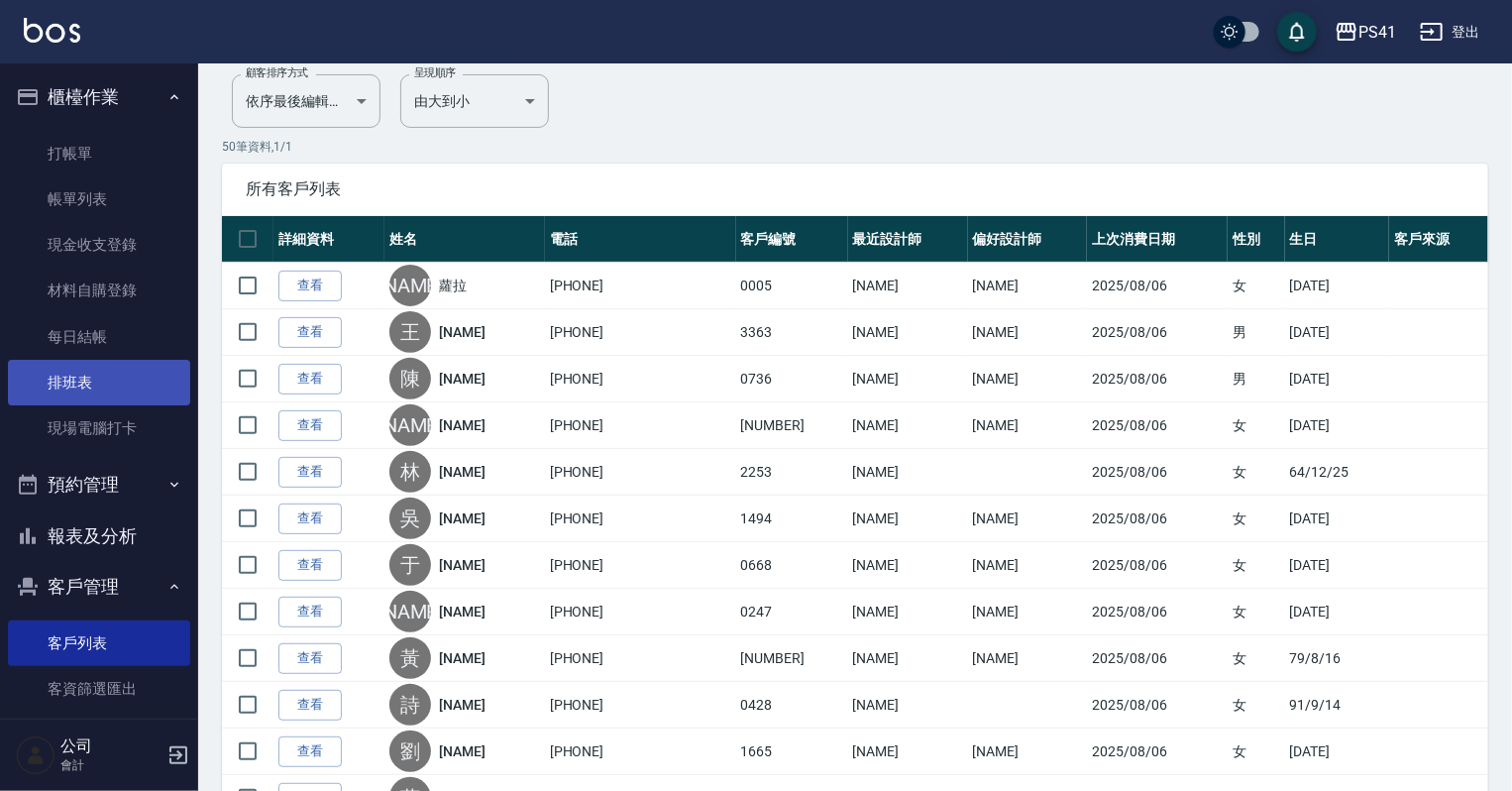 click on "排班表" at bounding box center [99, 383] 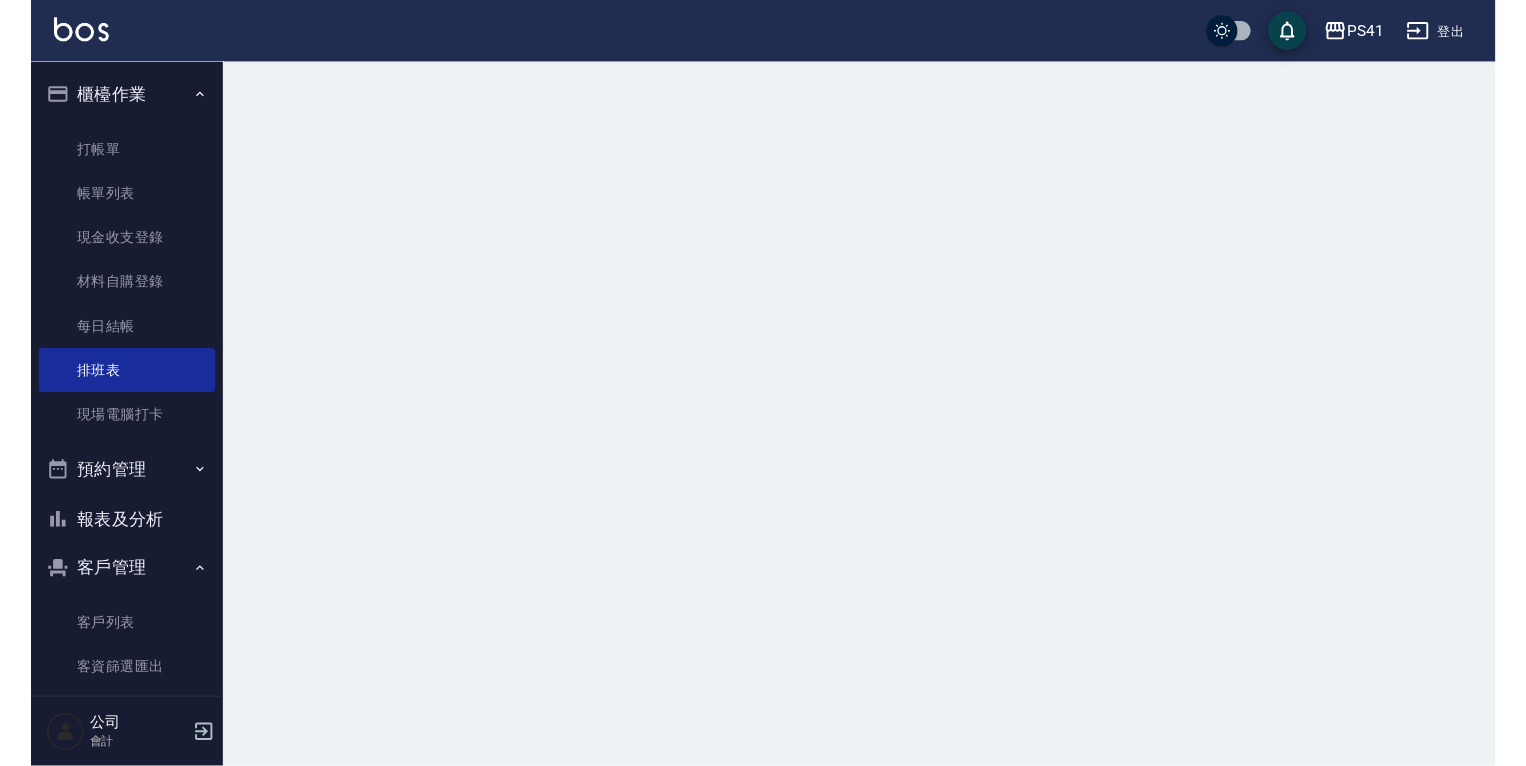 scroll, scrollTop: 0, scrollLeft: 0, axis: both 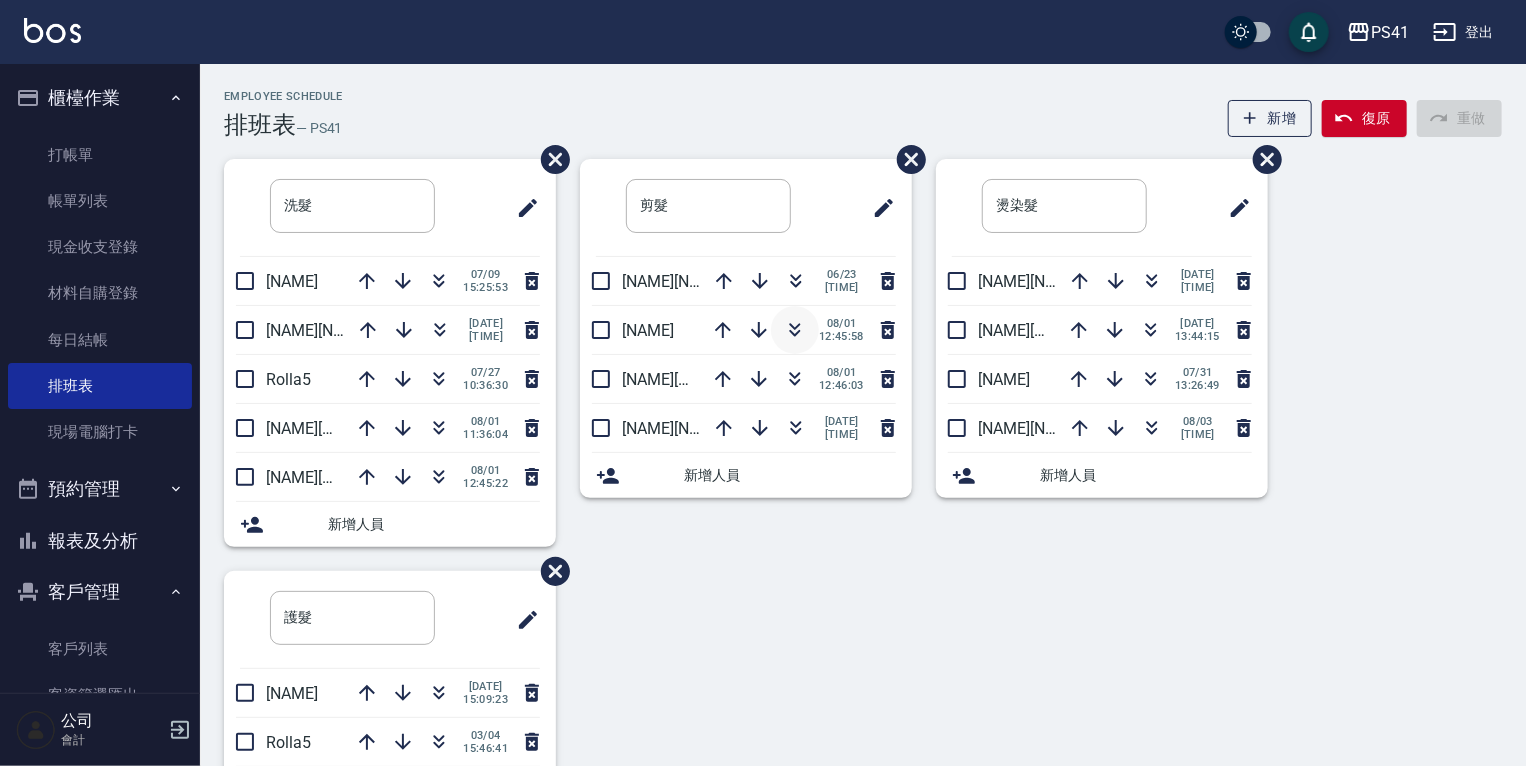 click 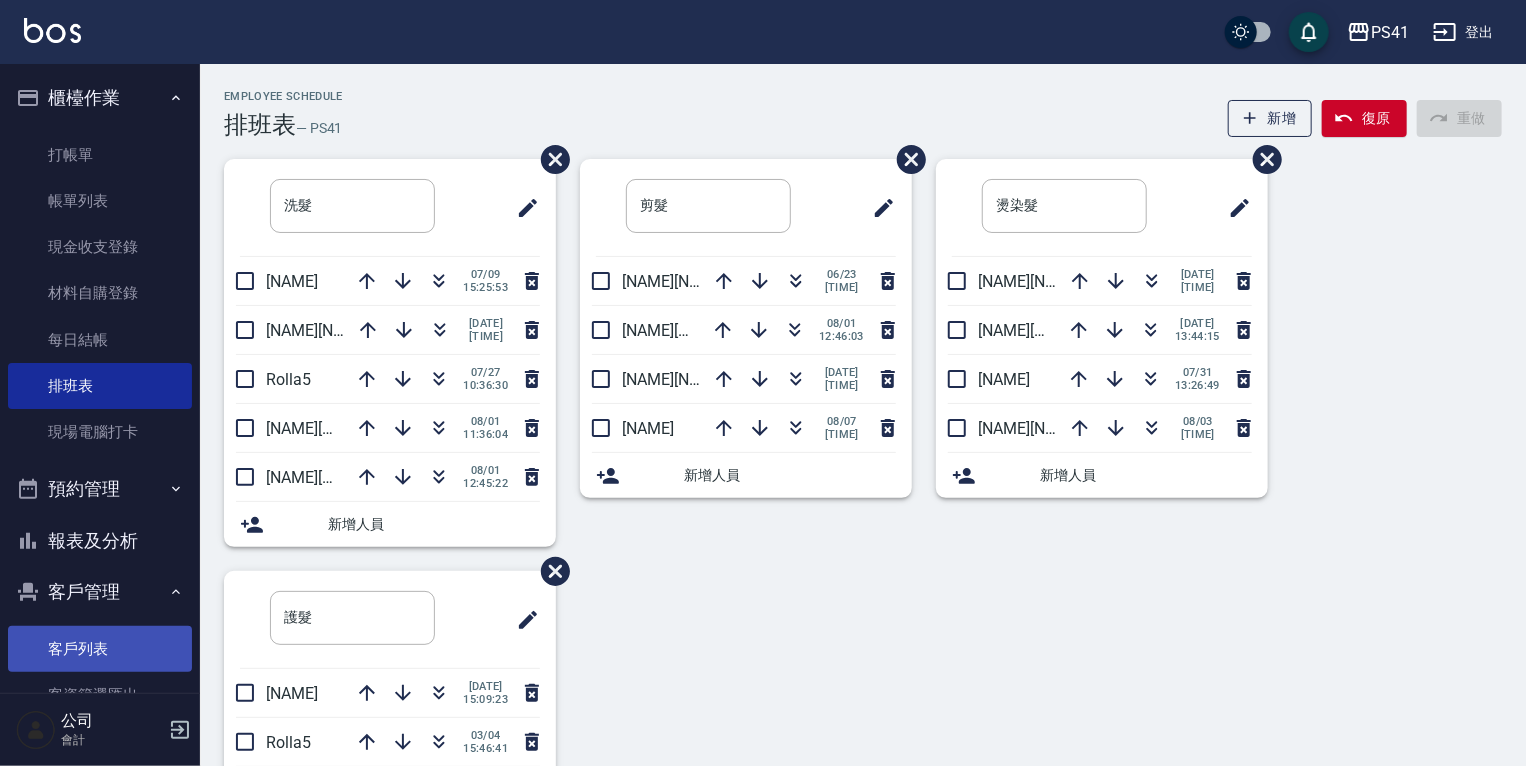 click on "客戶列表" at bounding box center (100, 649) 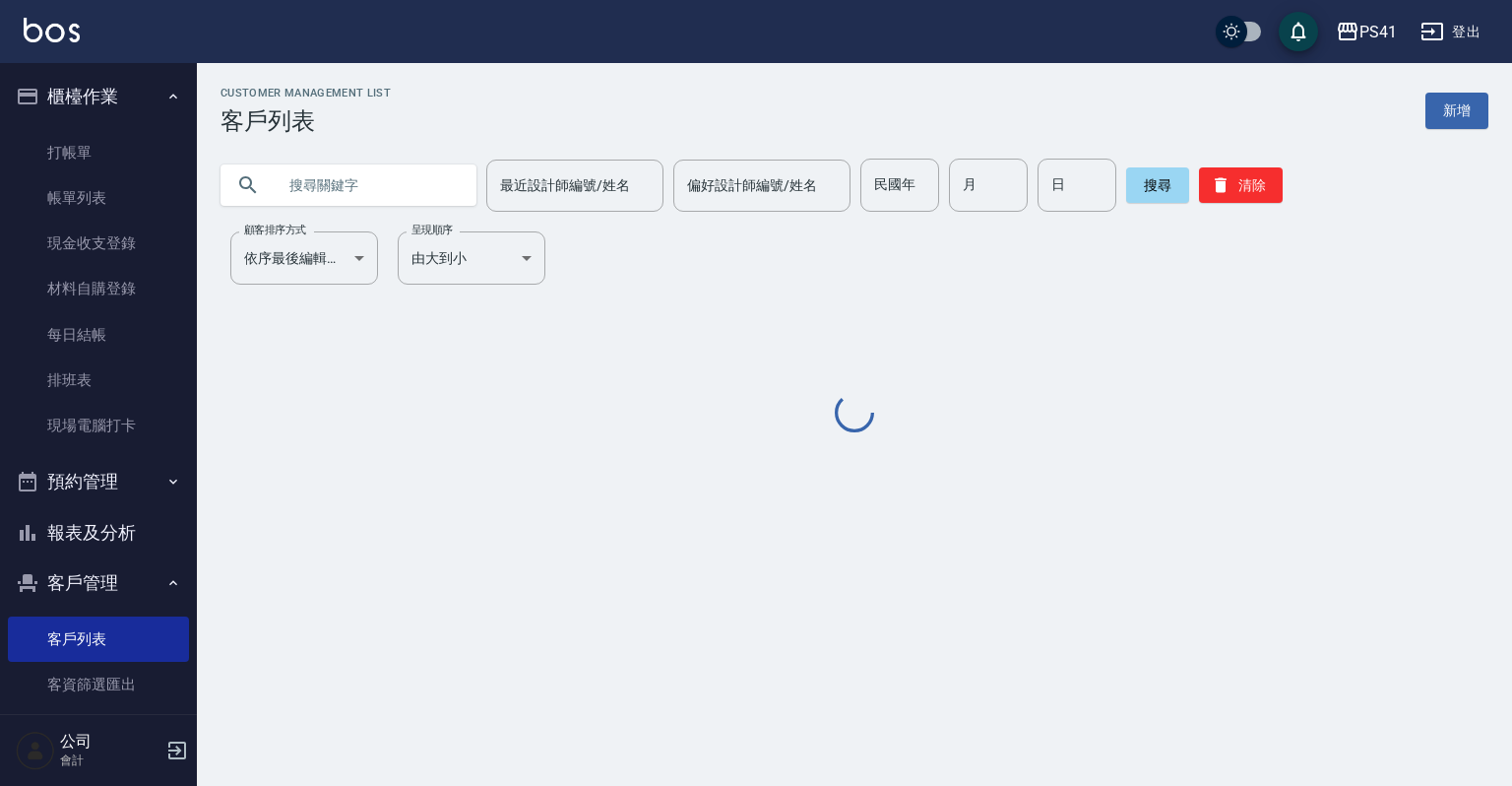 click at bounding box center (368, 185) 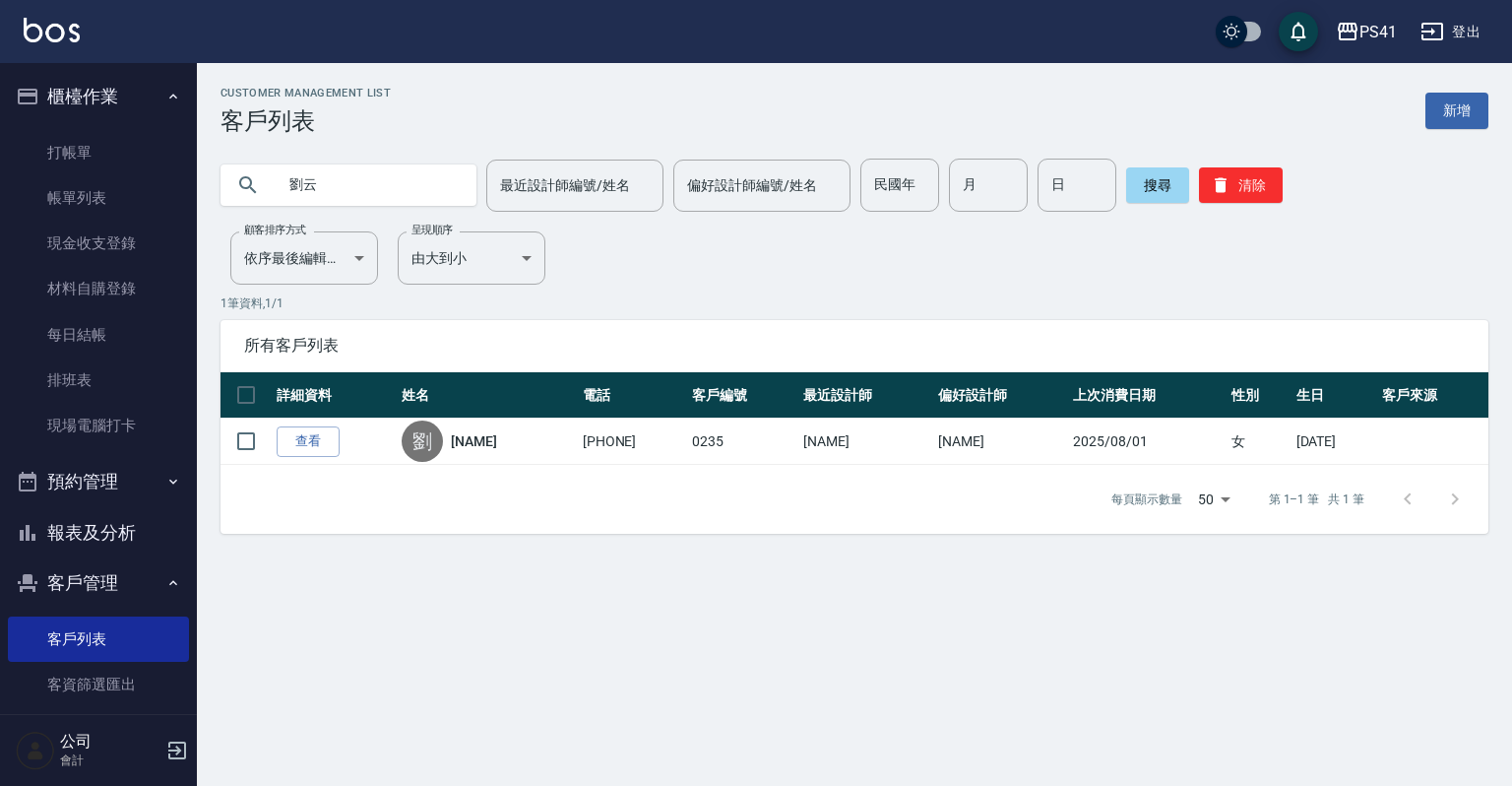 type on "劉" 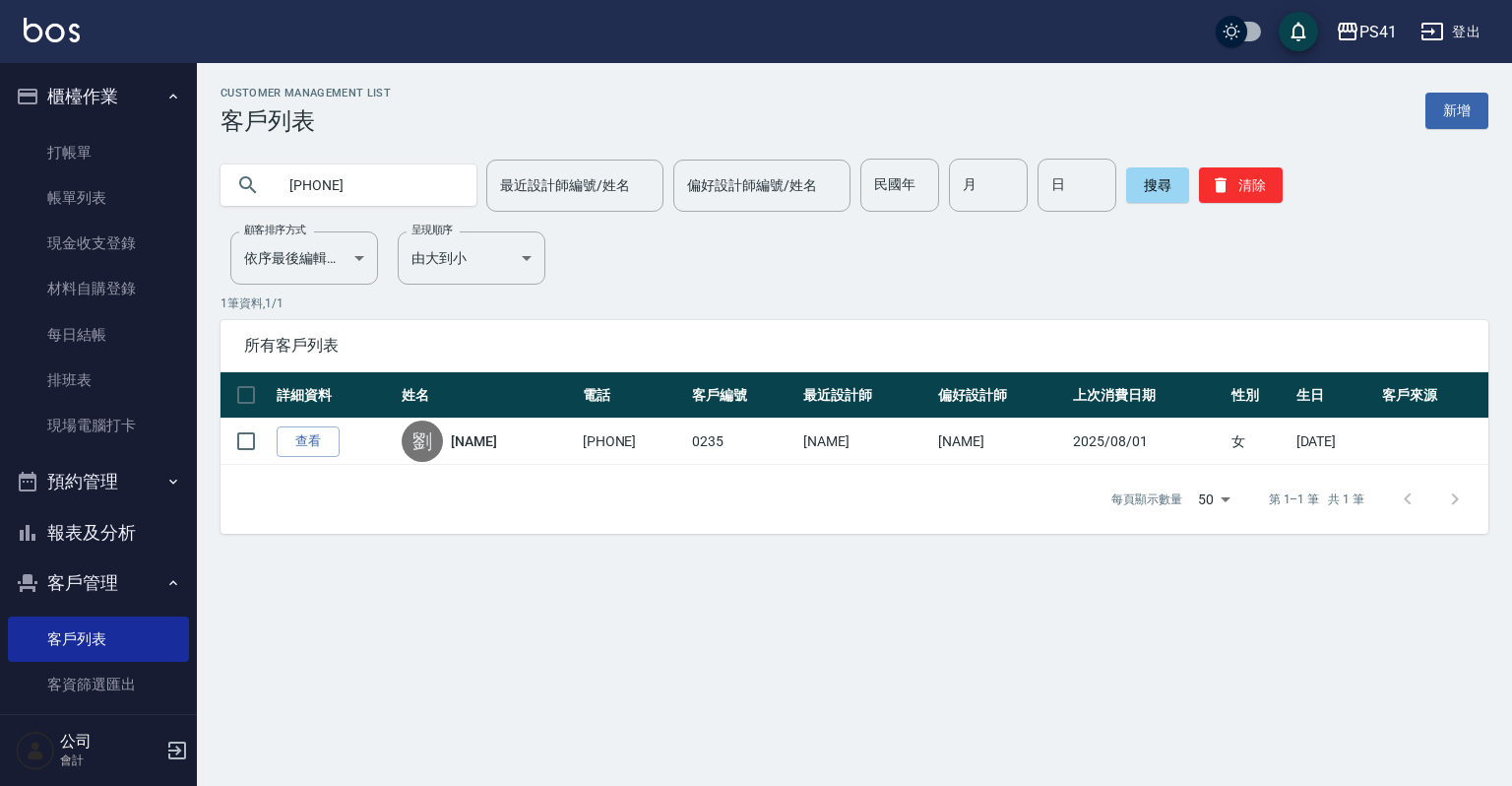 type on "[PHONE]" 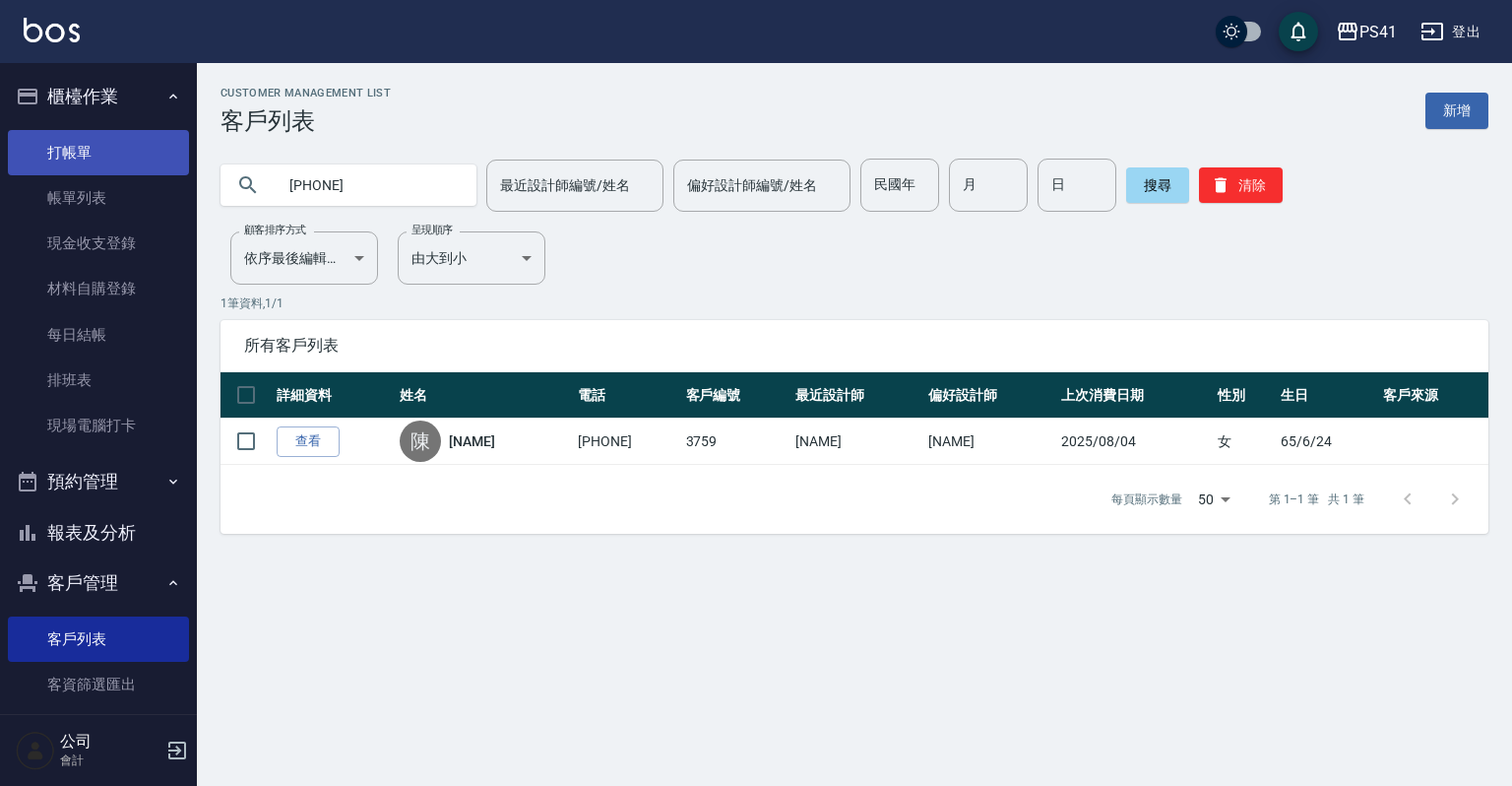 click on "打帳單" at bounding box center (98, 153) 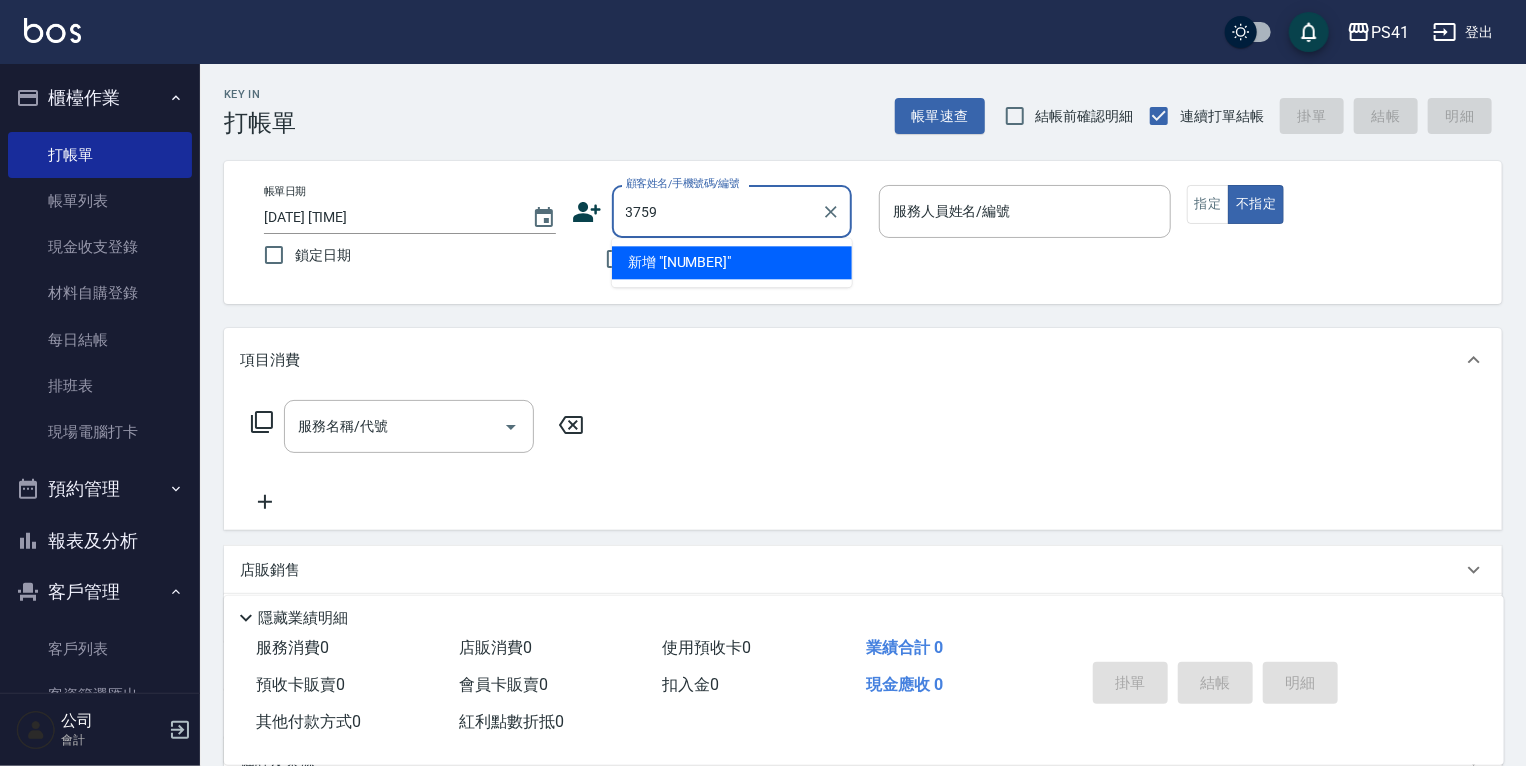 type on "3759" 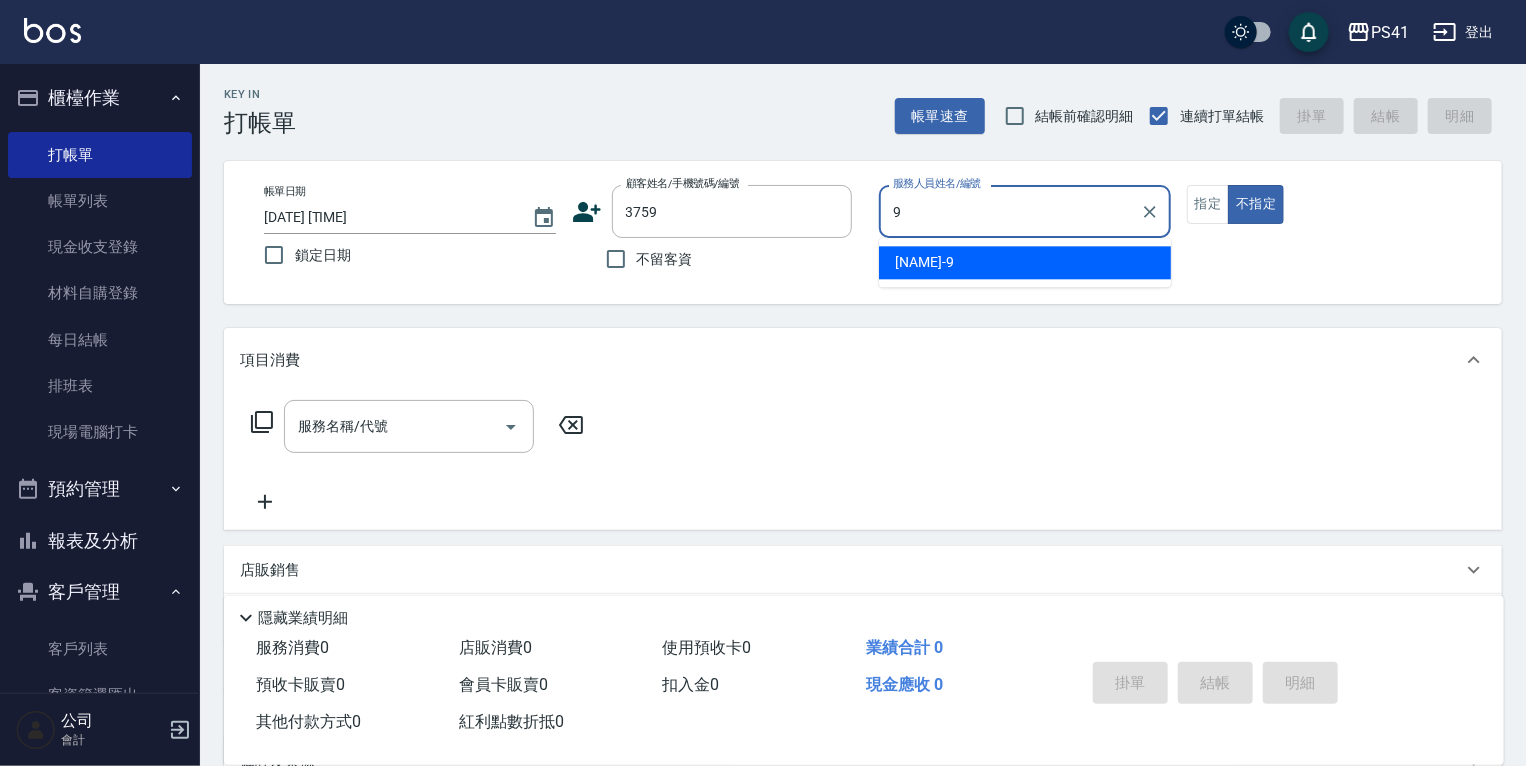 type on "[NAME]-" 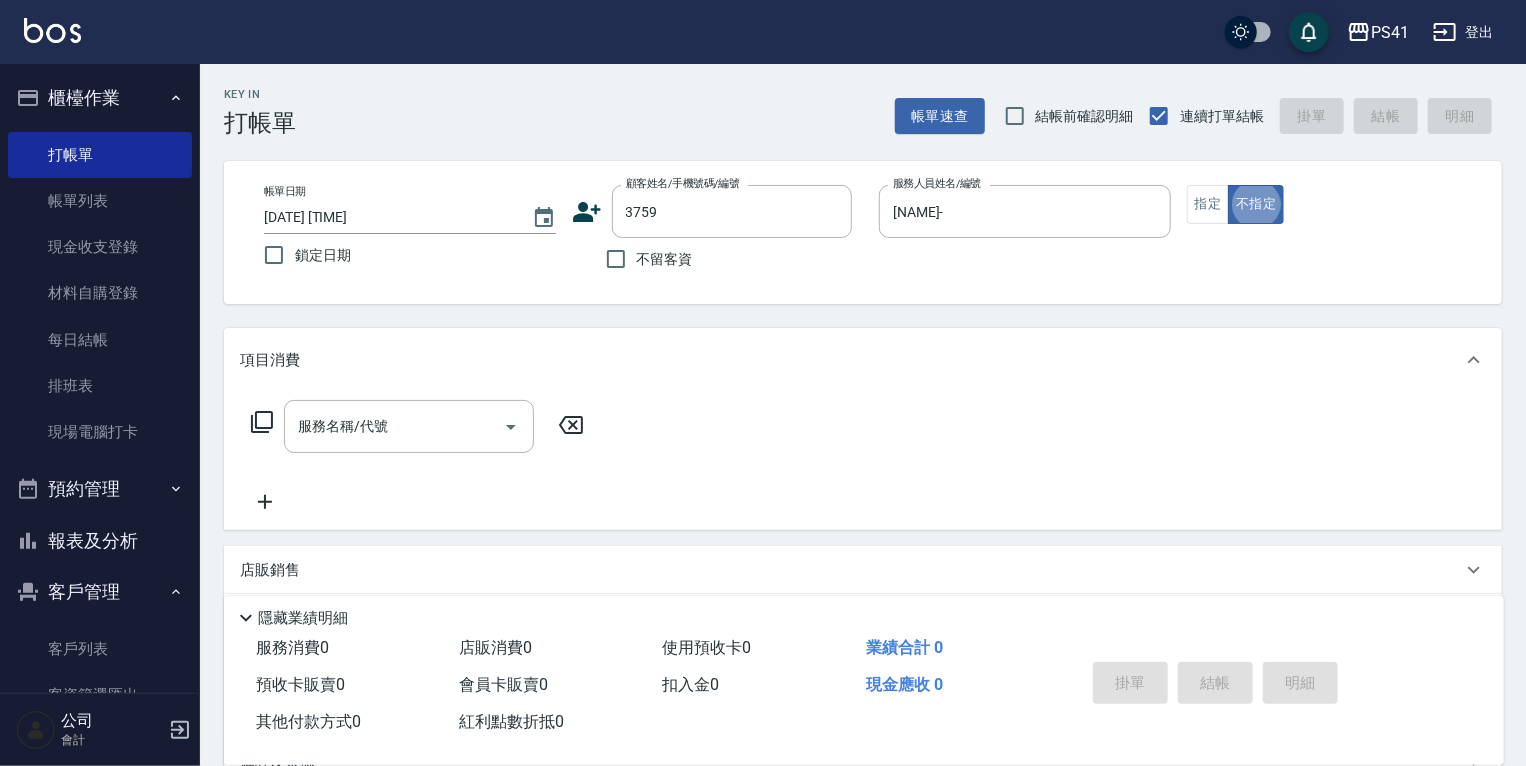 type on "false" 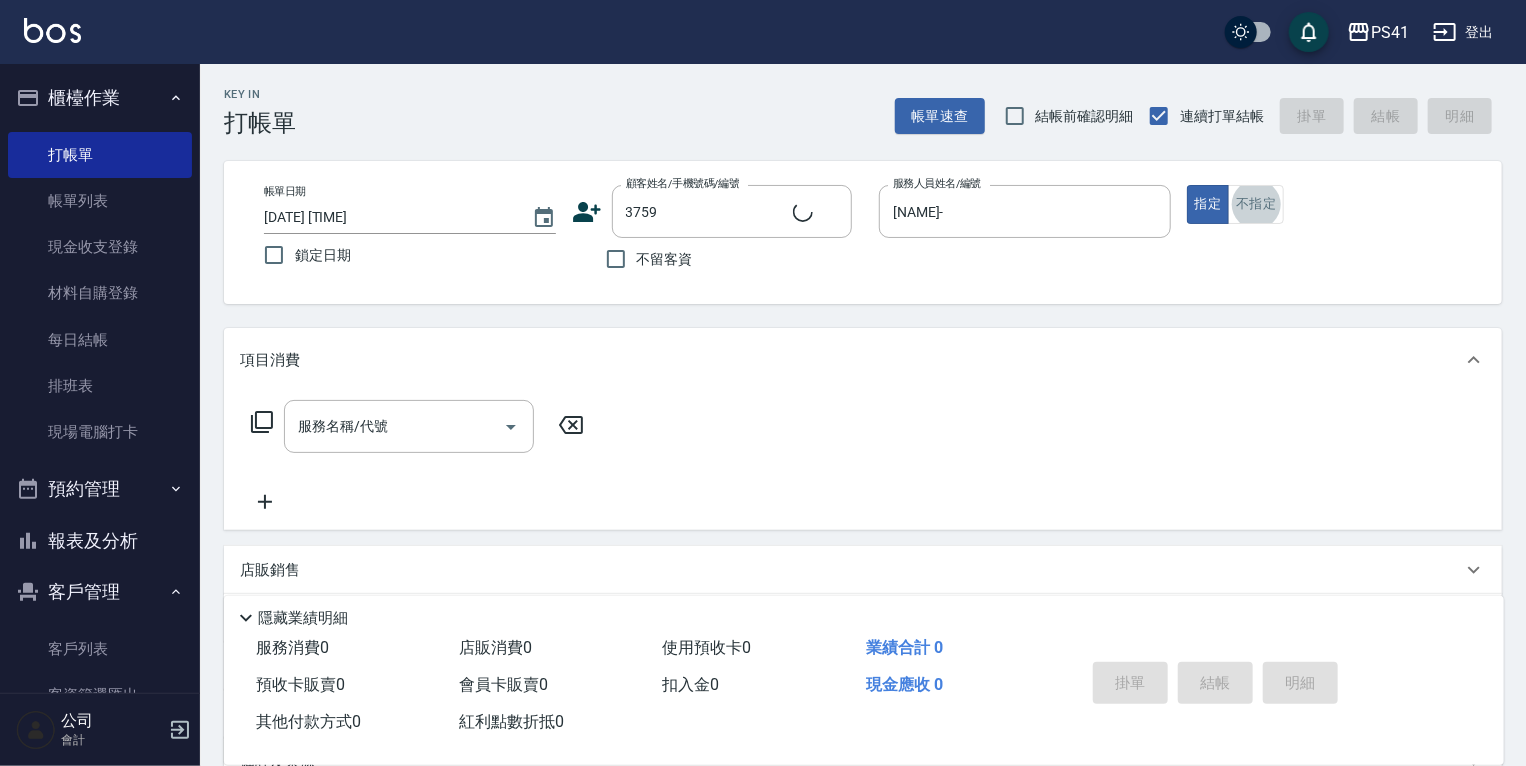 type on "[NAME]/[PHONE]/[NUMBER]" 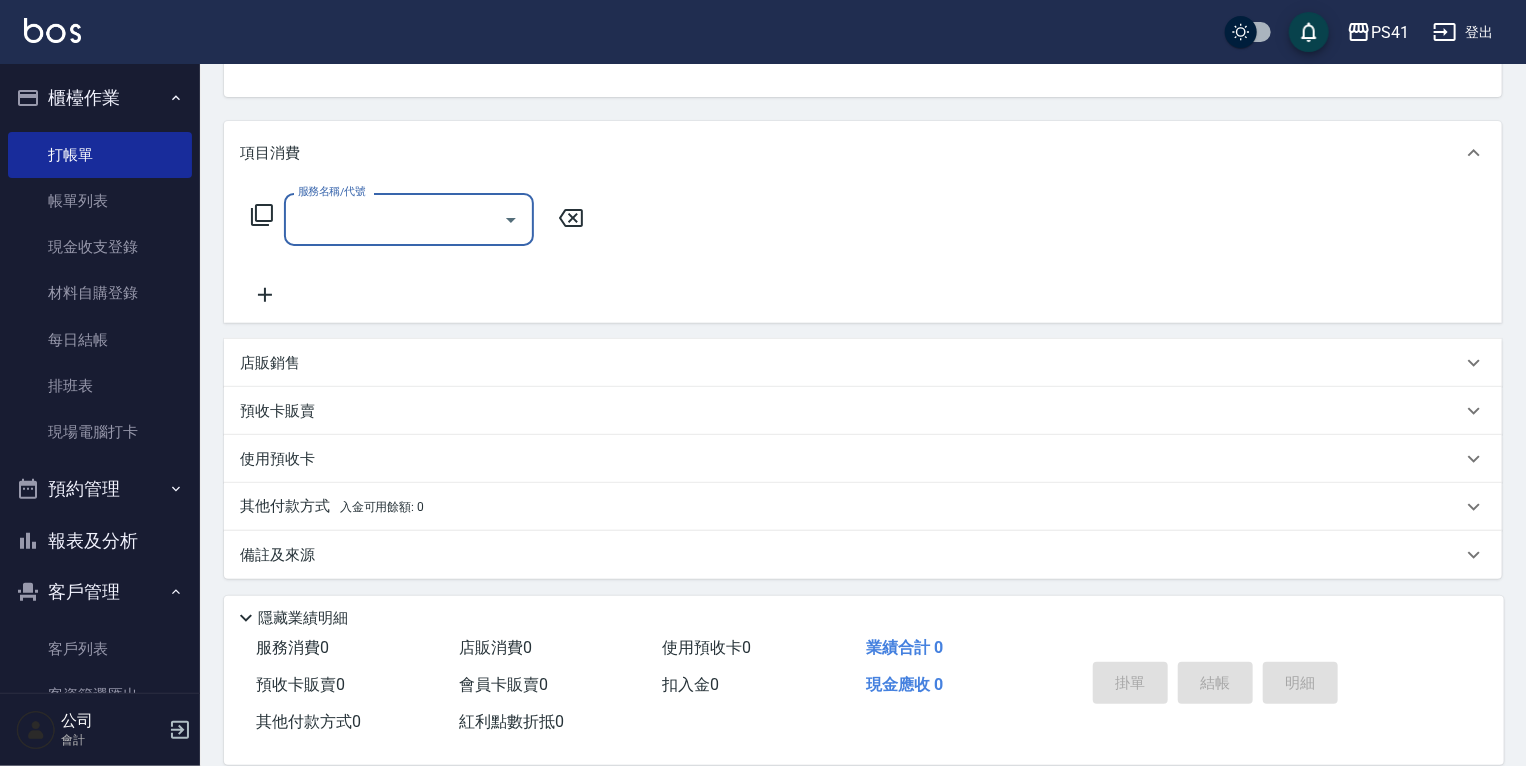 scroll, scrollTop: 209, scrollLeft: 0, axis: vertical 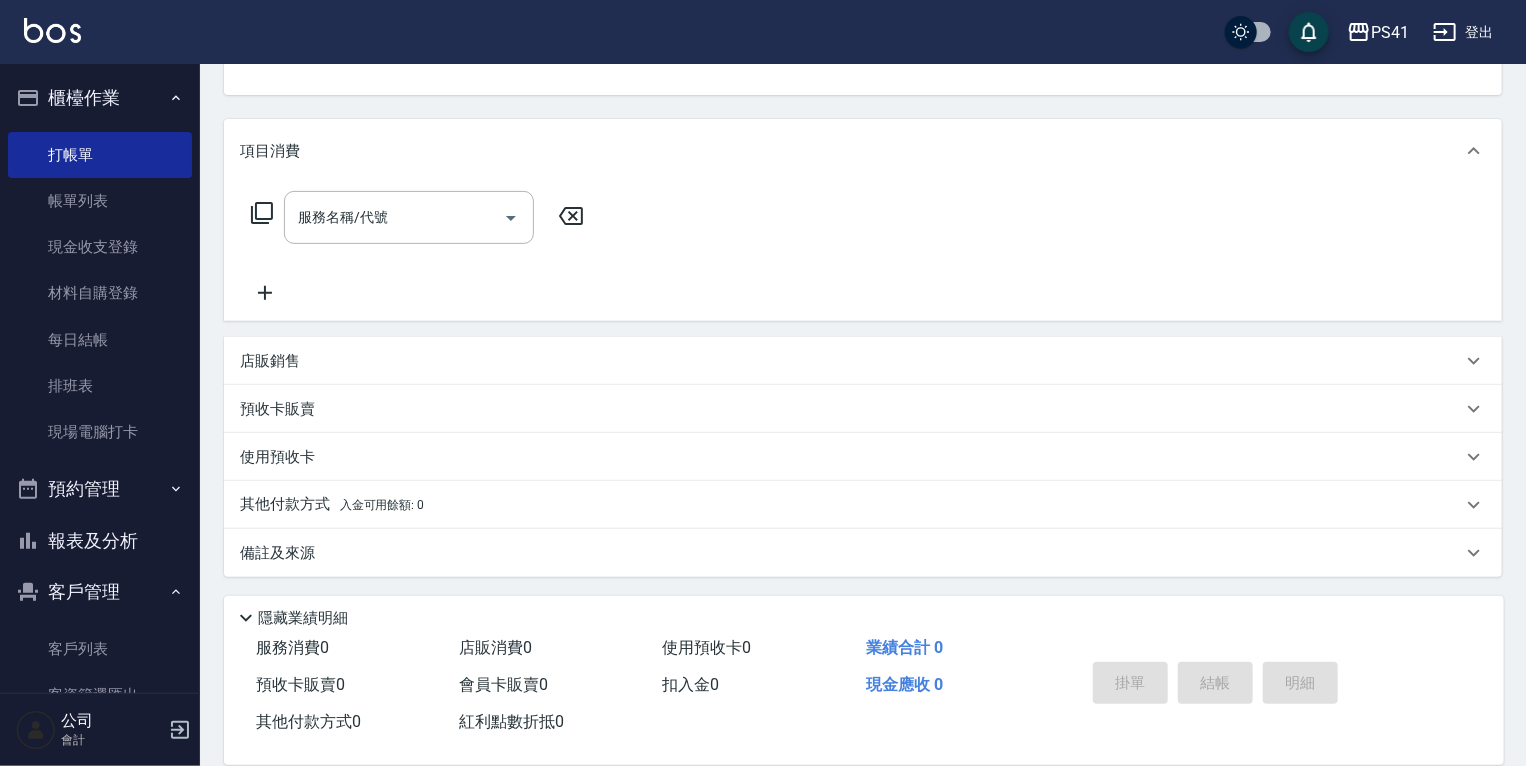 click on "店販銷售" at bounding box center [851, 361] 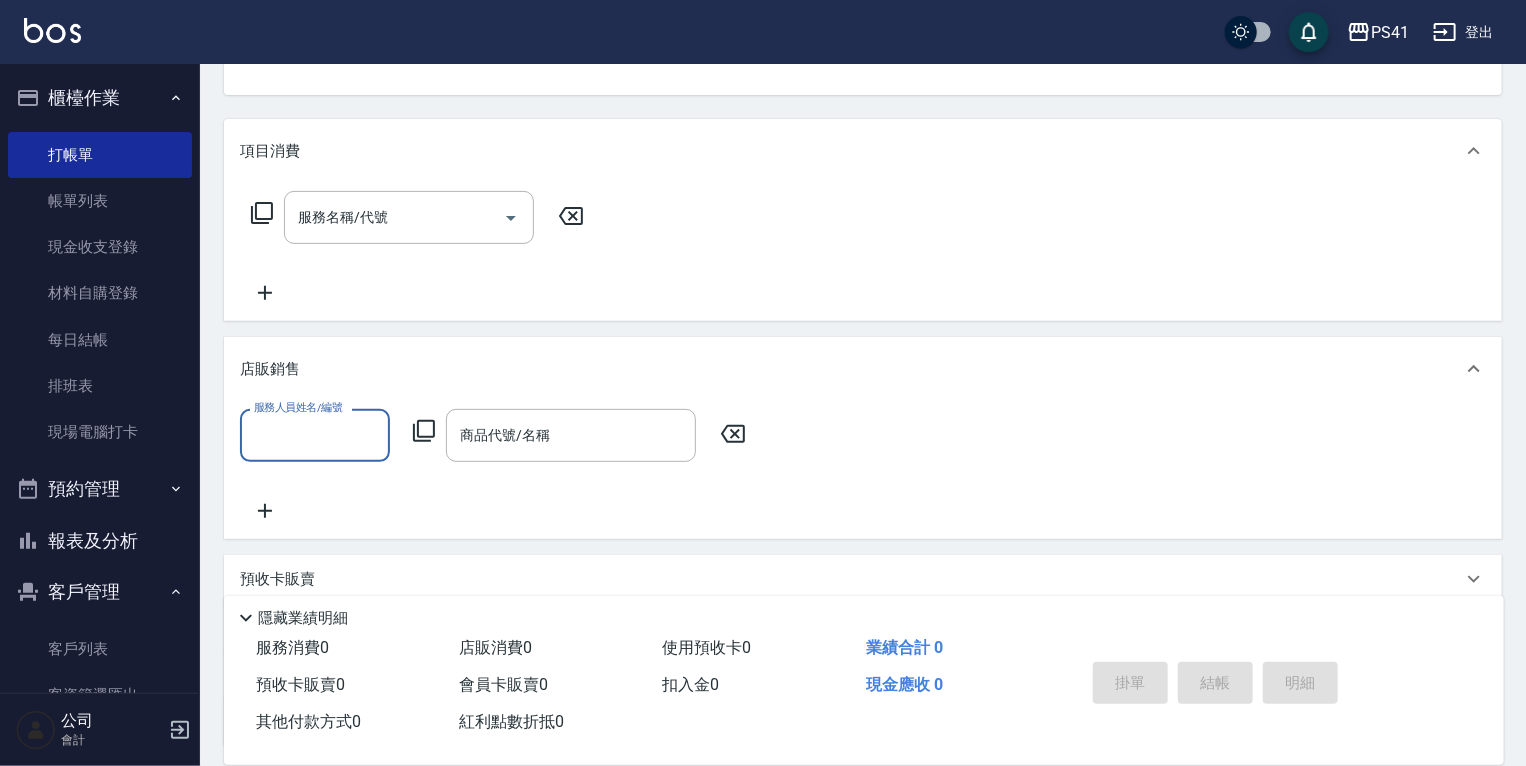 scroll, scrollTop: 0, scrollLeft: 0, axis: both 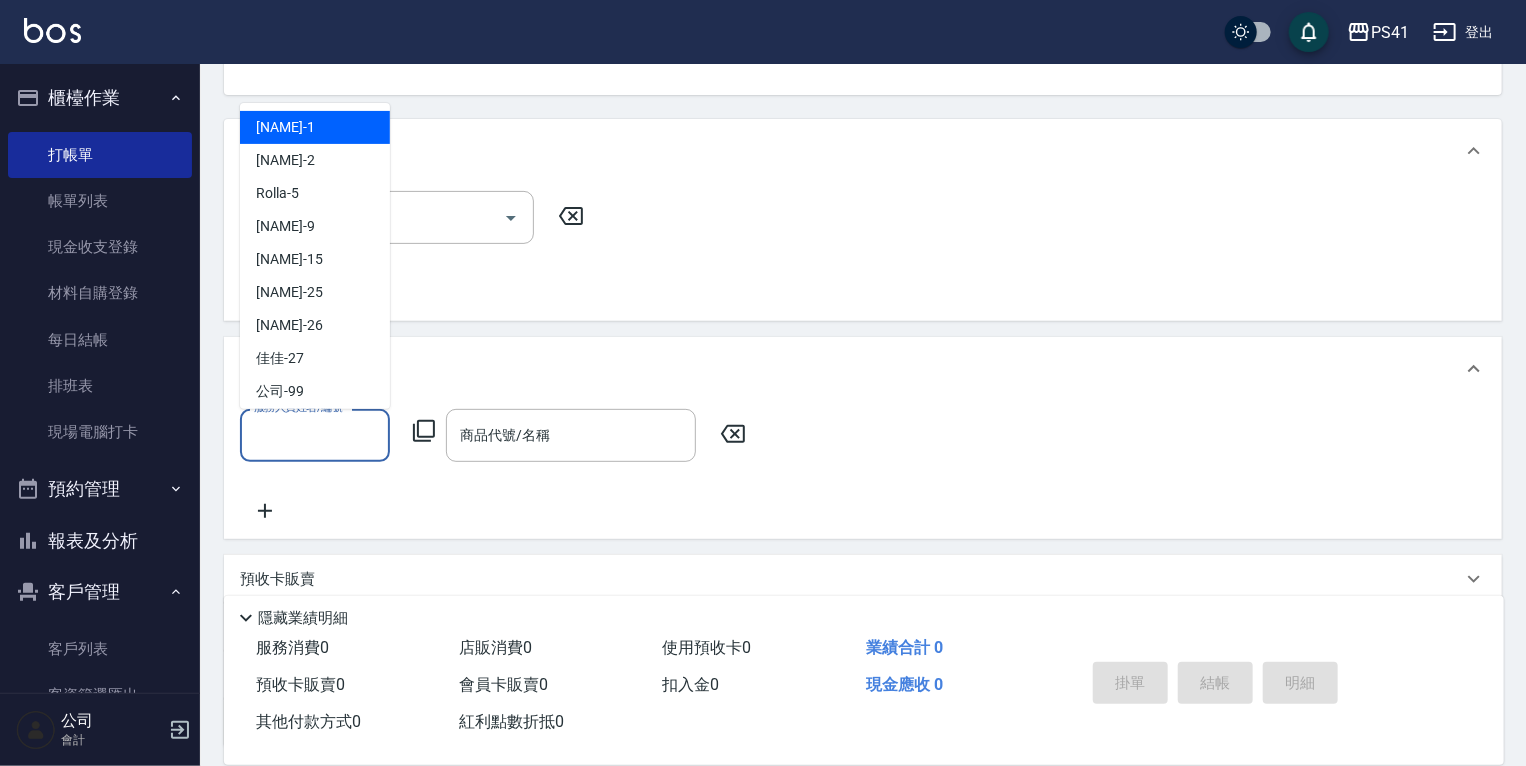click on "服務人員姓名/編號" at bounding box center (315, 435) 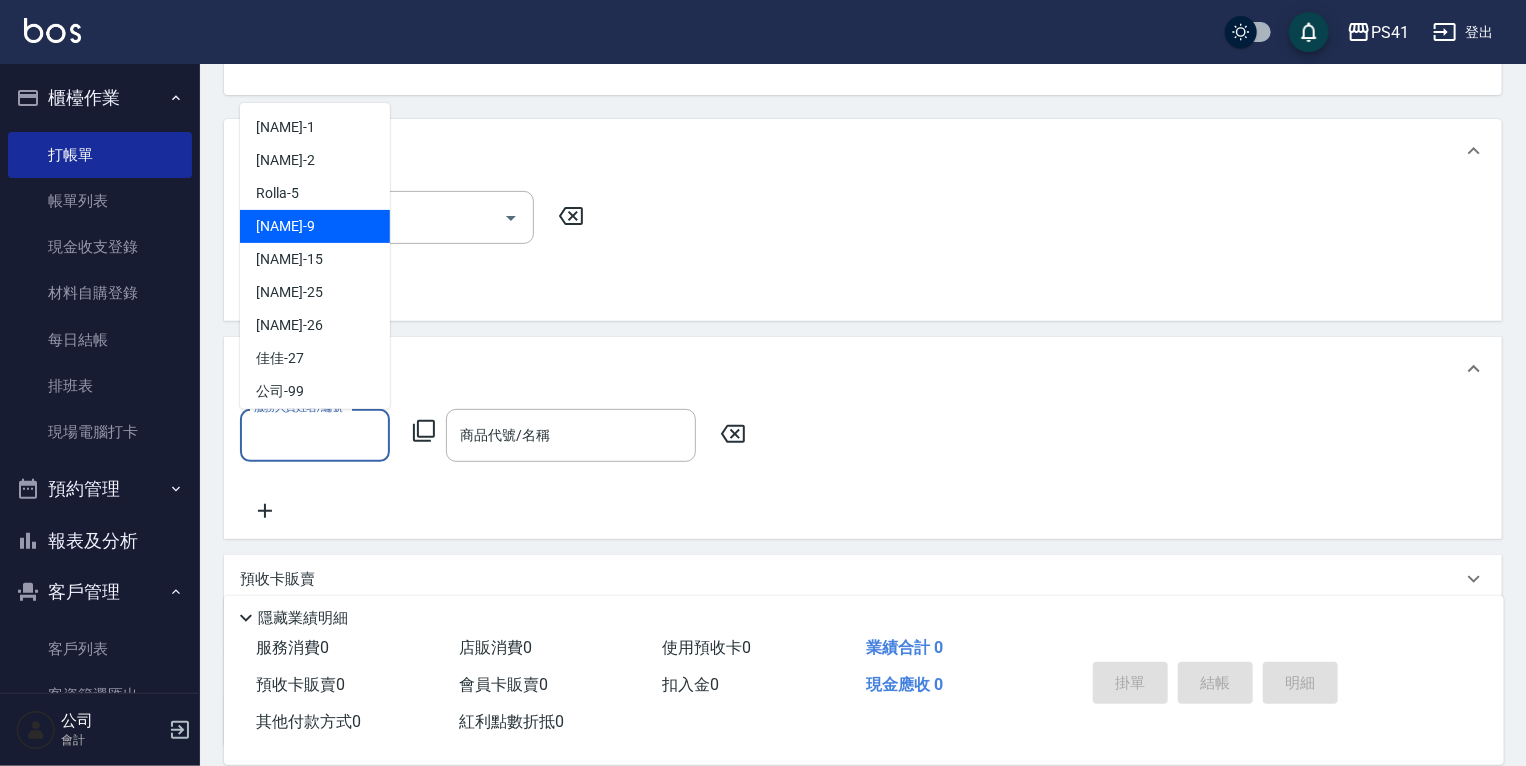 click on "[NAME]-" at bounding box center [315, 226] 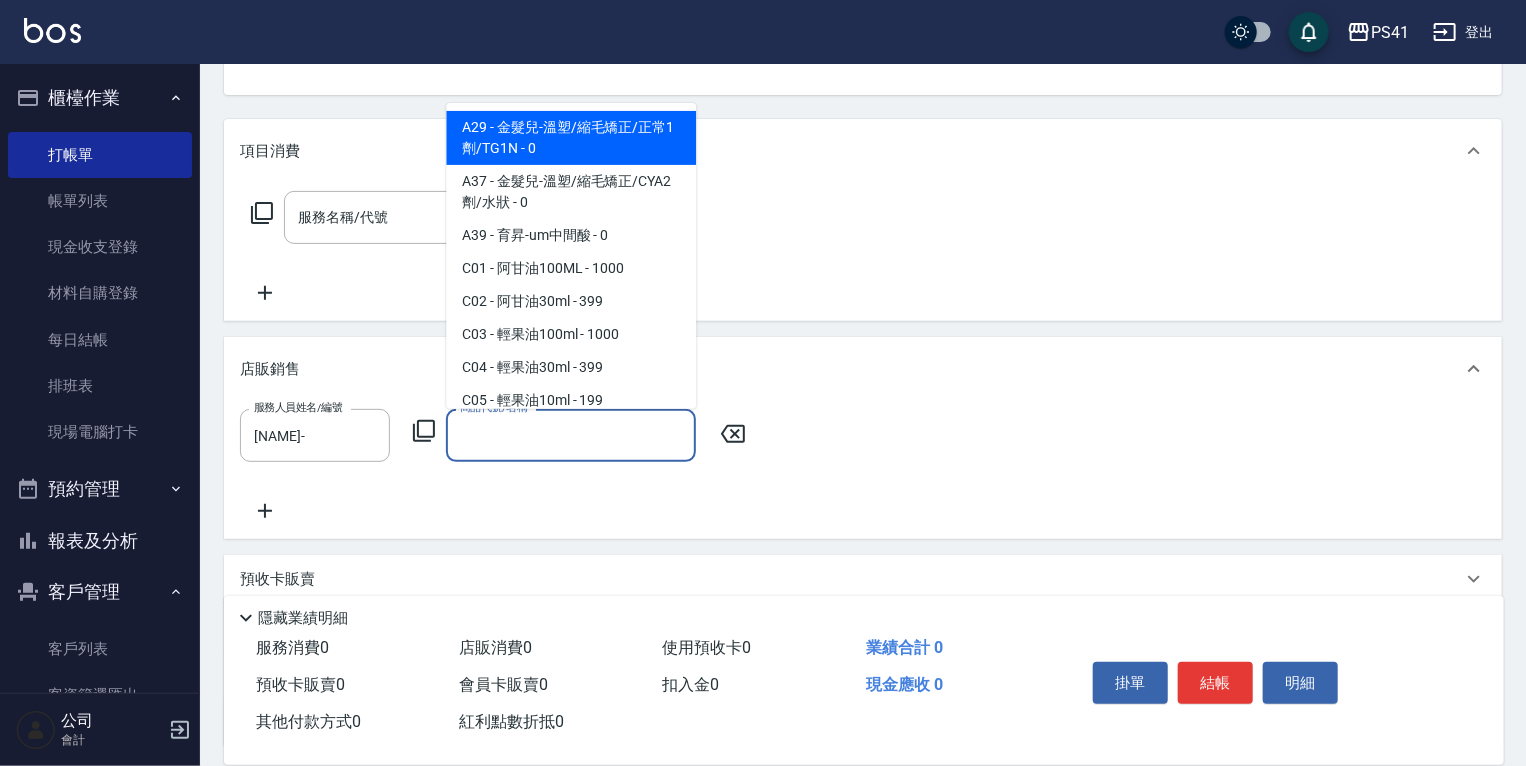 click on "商品代號/名稱" at bounding box center (571, 435) 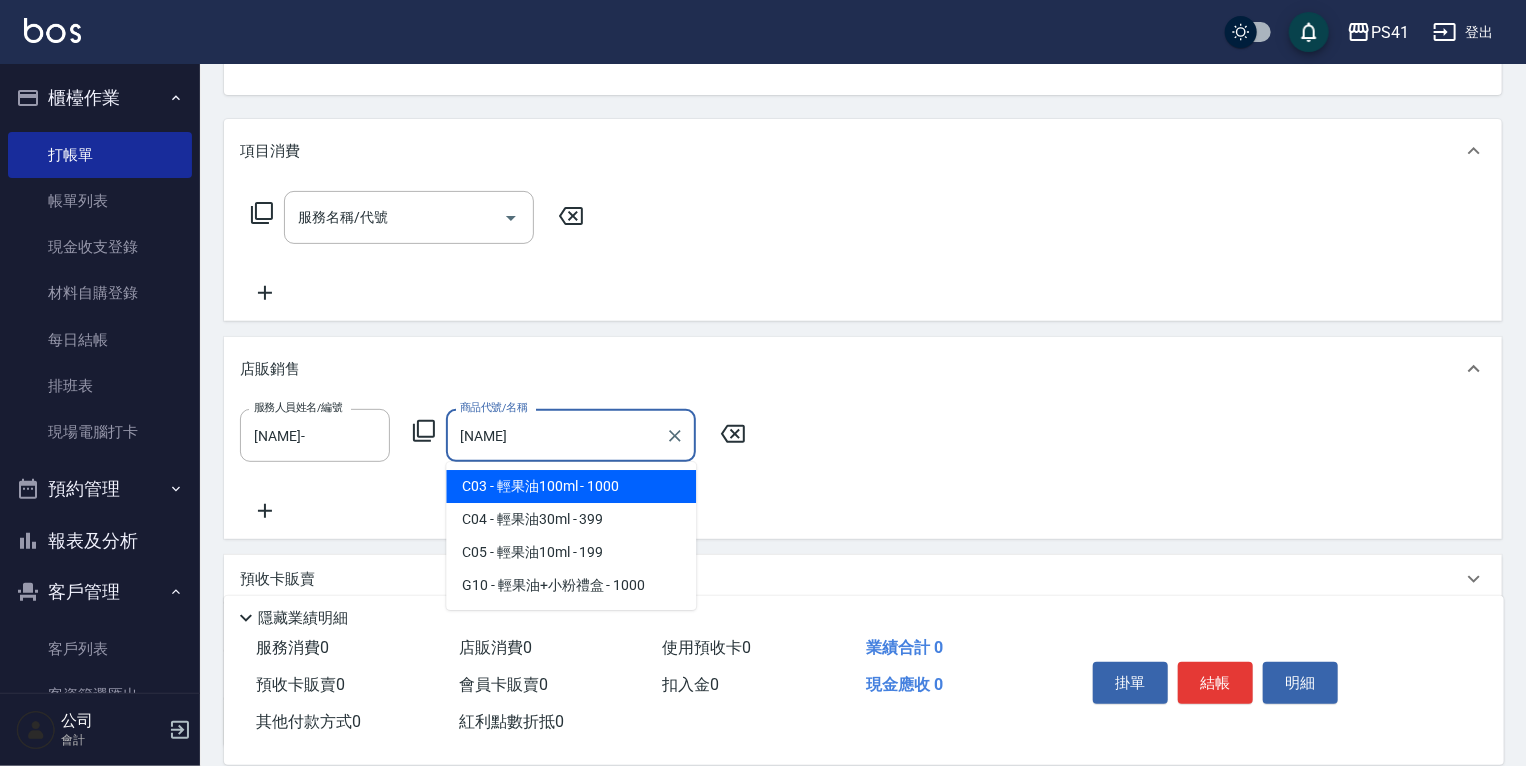 type on "輕果油100ml" 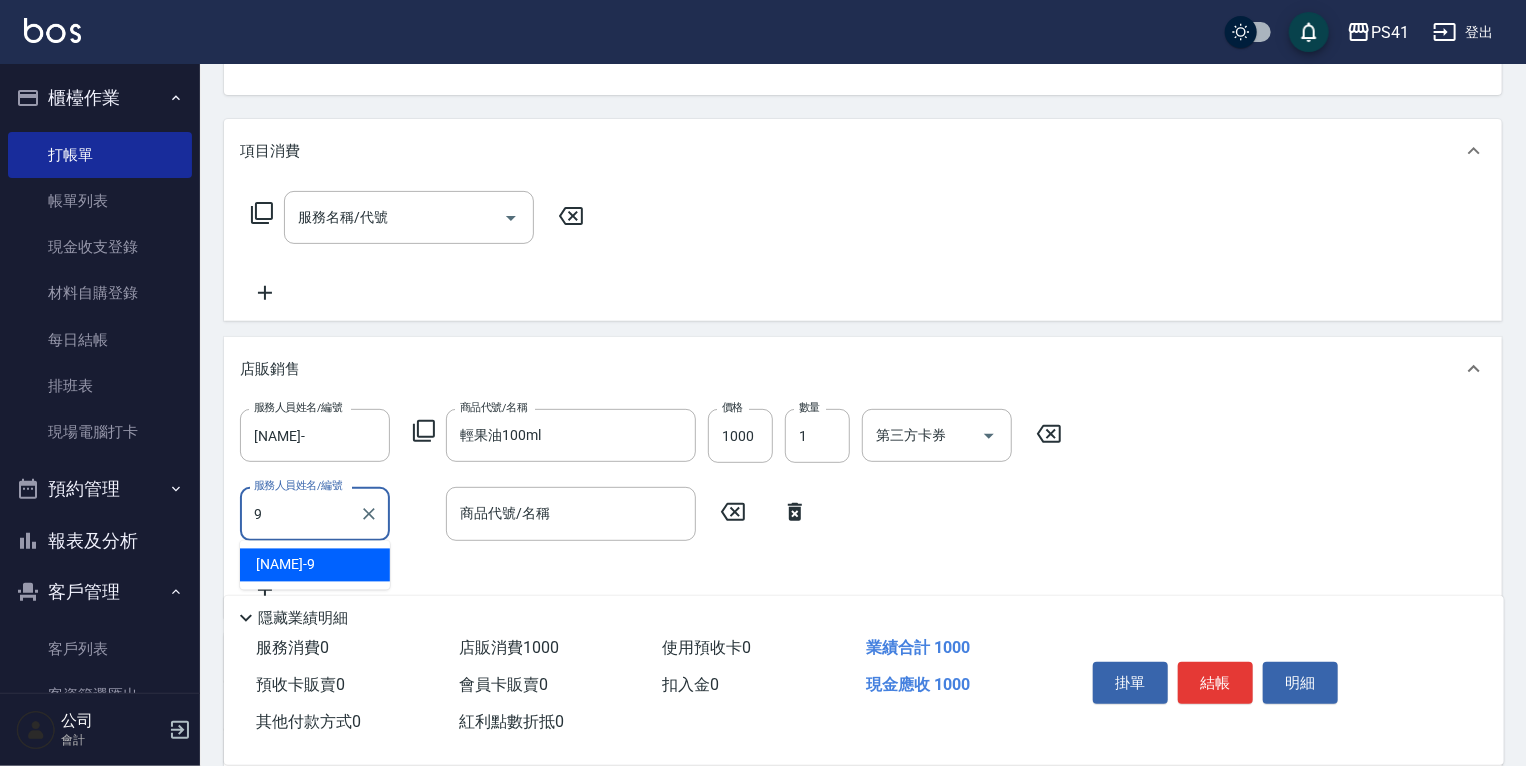 type on "[NAME]-" 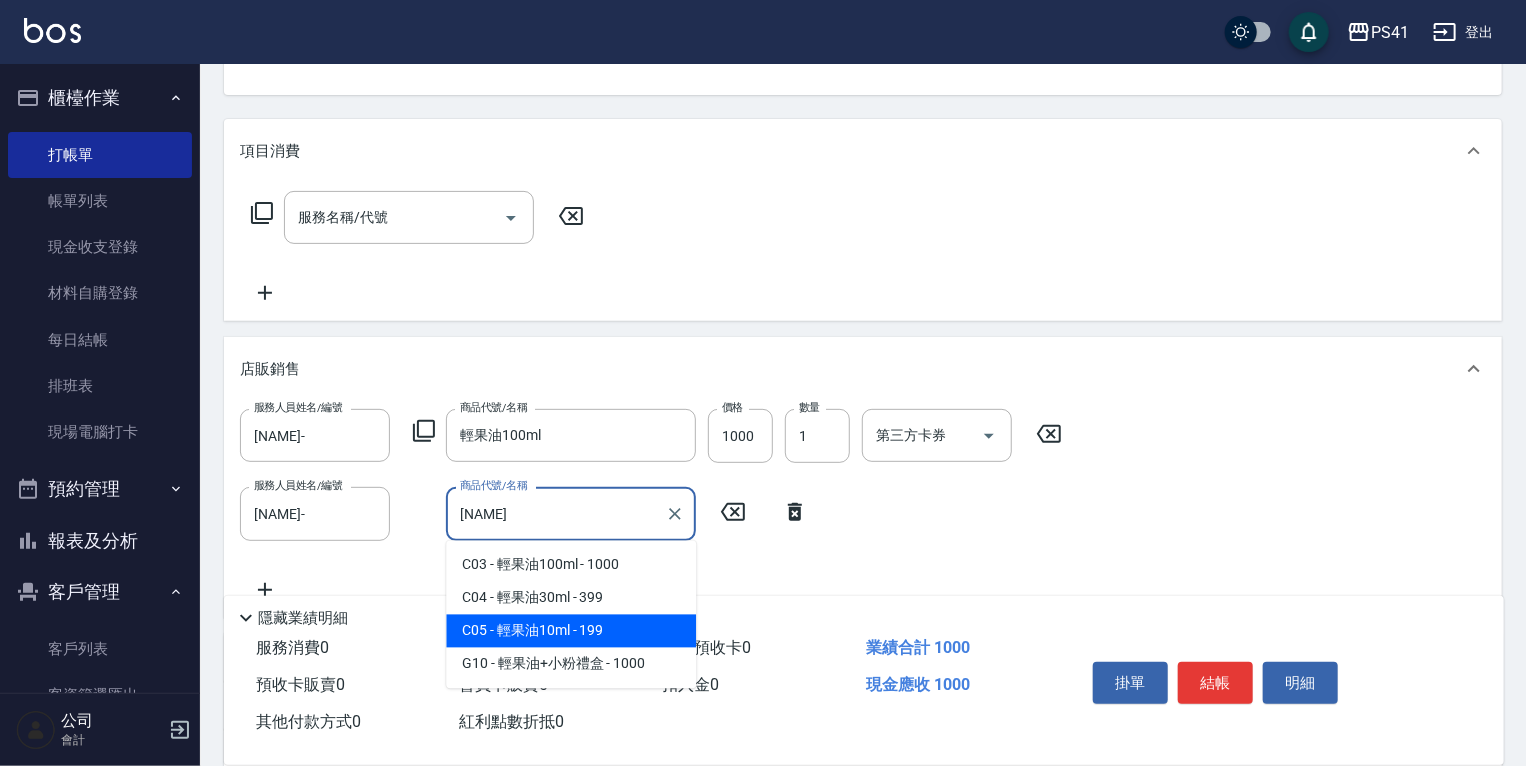 type on "輕果油10ml" 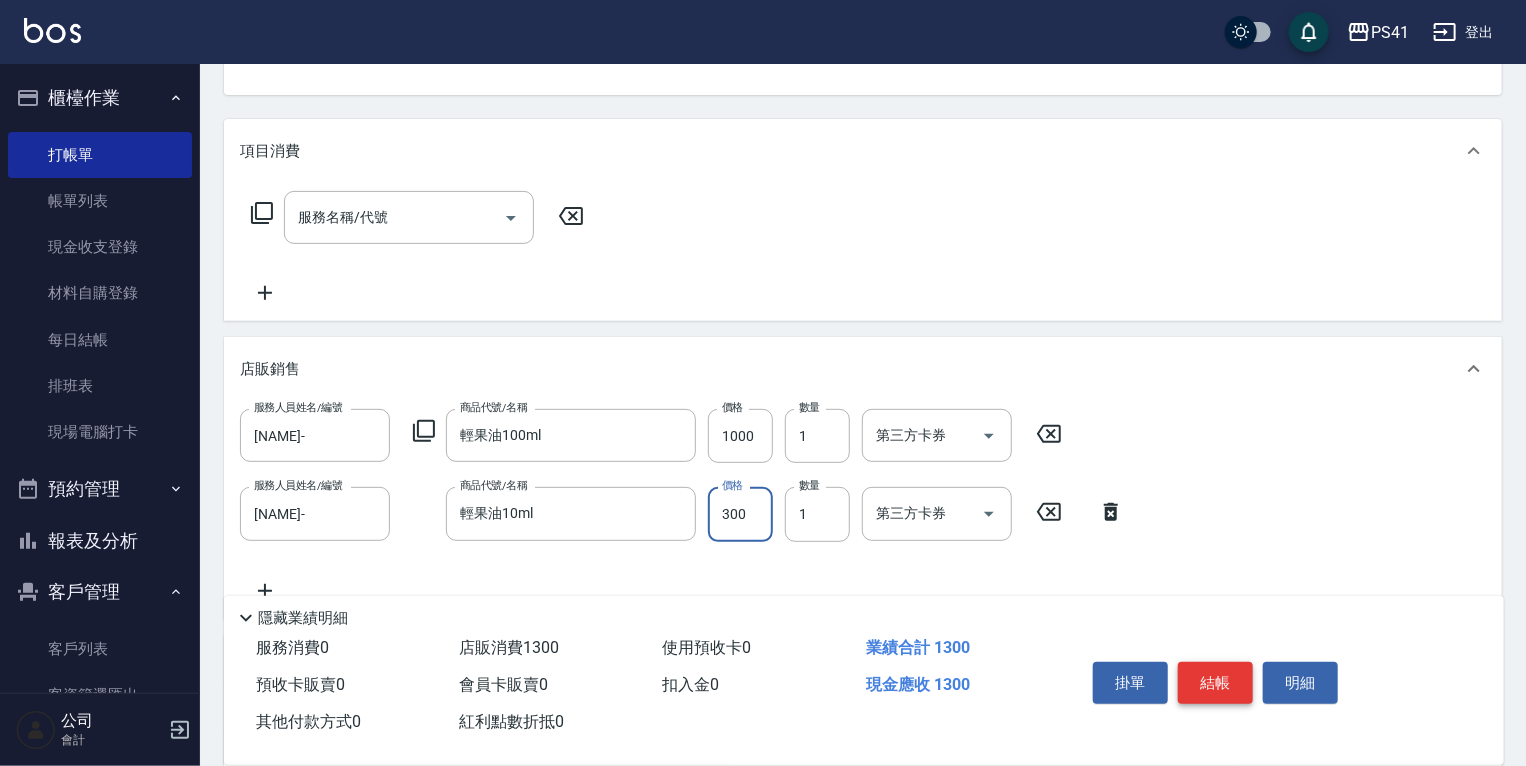 type on "300" 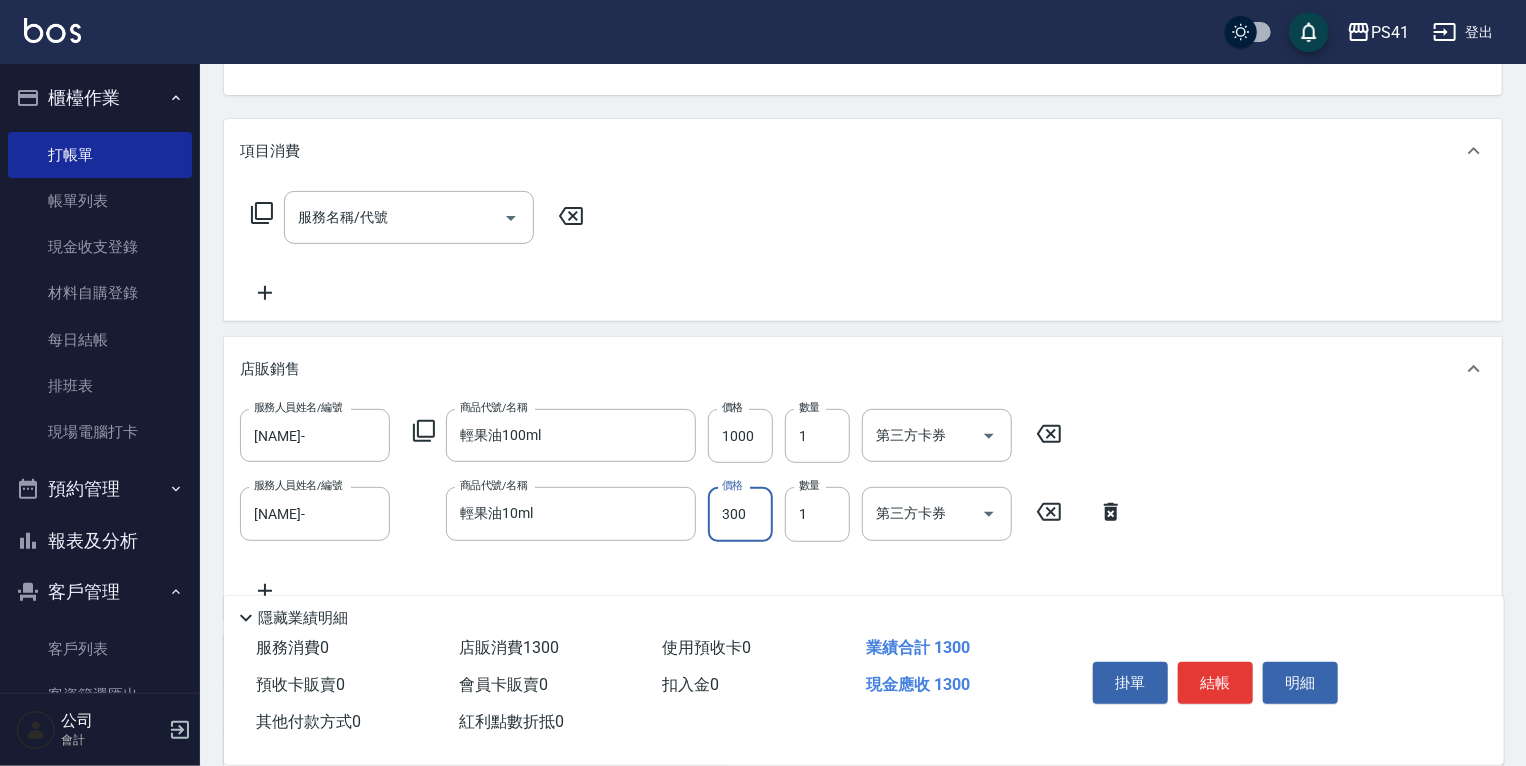 click on "結帳" at bounding box center [1215, 683] 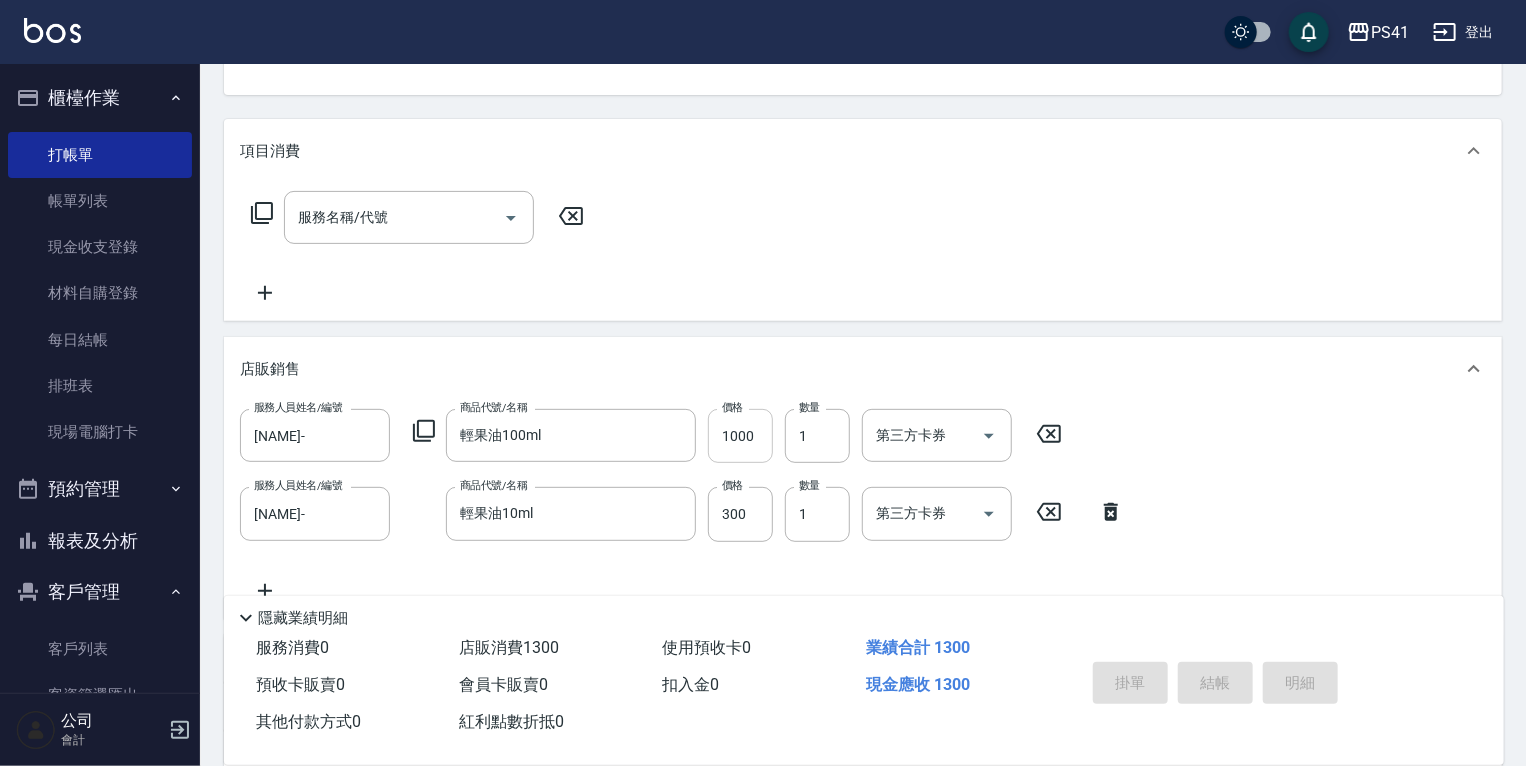 type 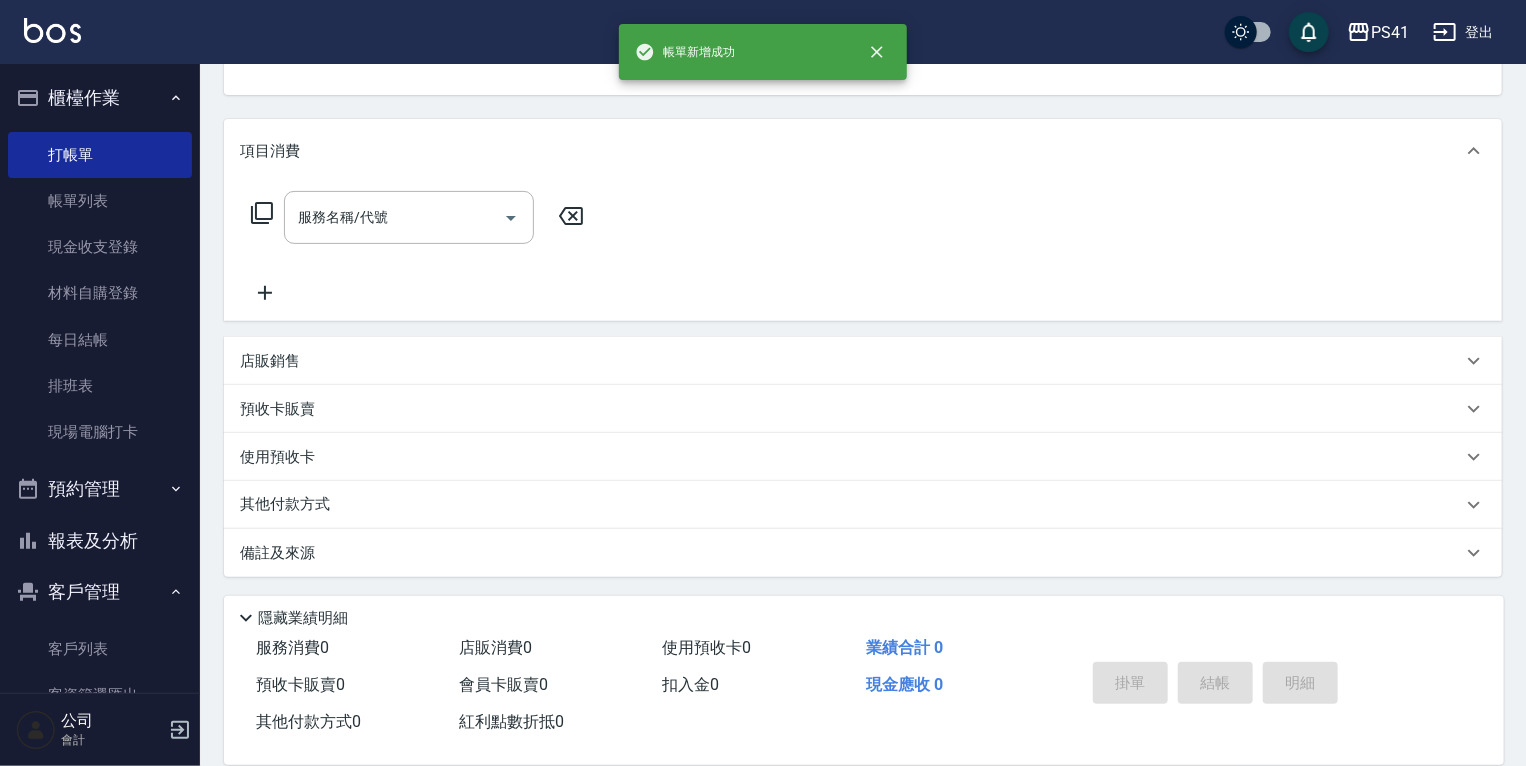 scroll, scrollTop: 194, scrollLeft: 0, axis: vertical 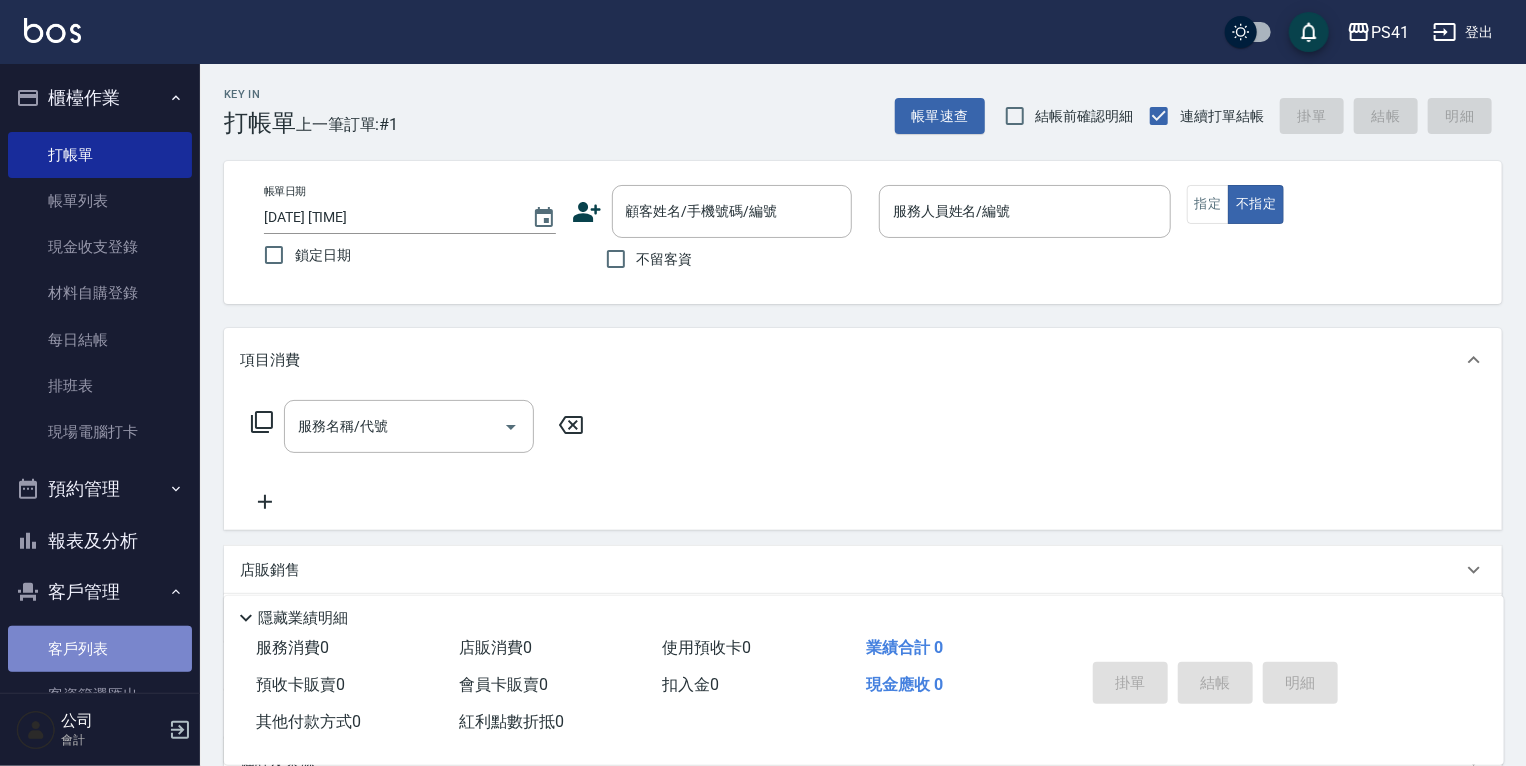 click on "客戶列表" at bounding box center [100, 649] 